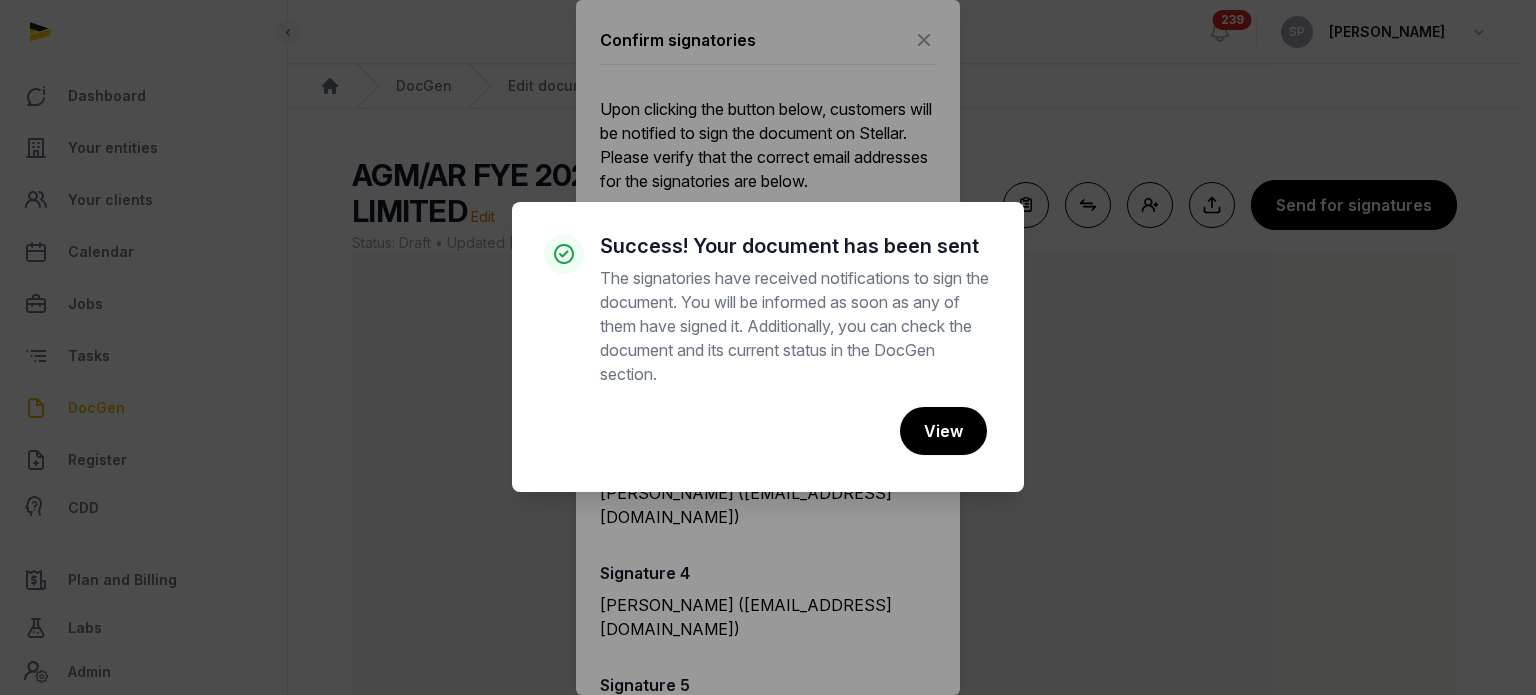 scroll, scrollTop: 107, scrollLeft: 0, axis: vertical 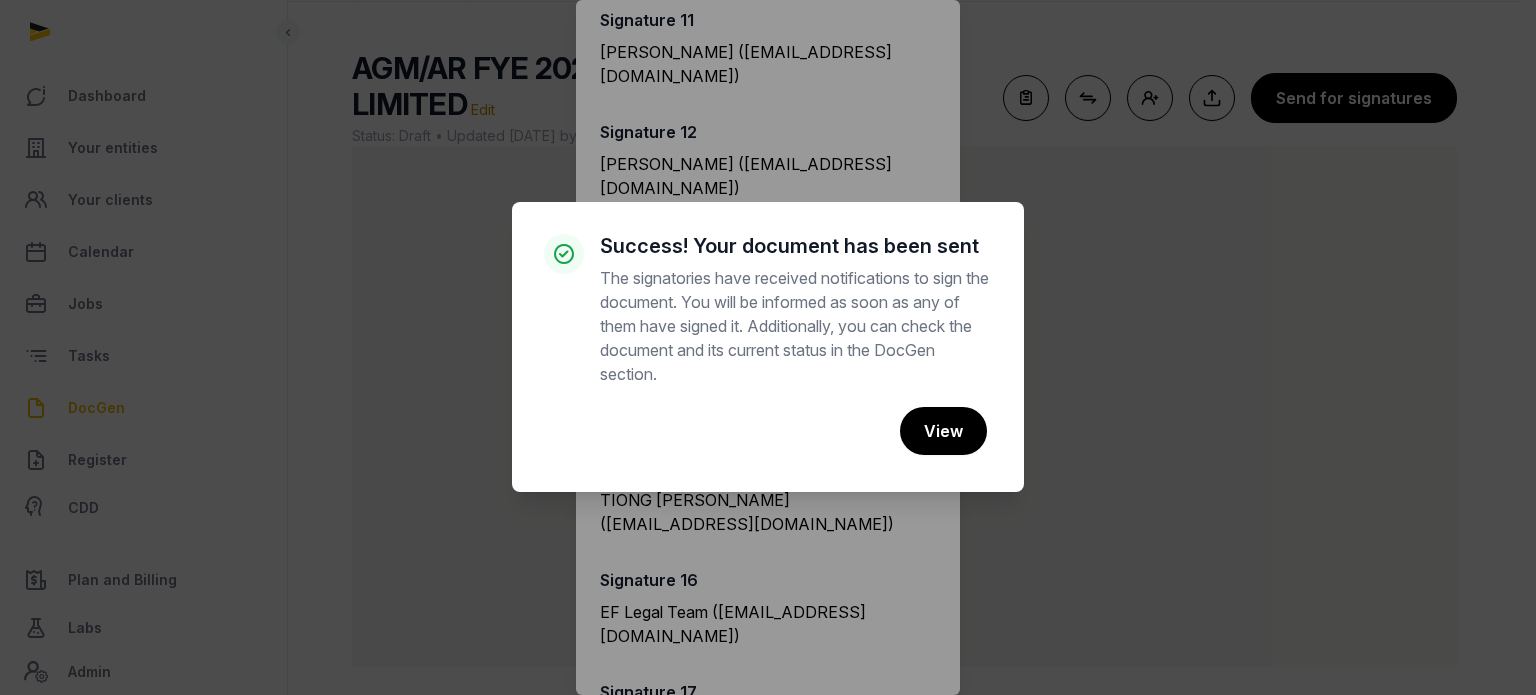 click on "×
Success! Your document has been sent
The signatories have received notifications to sign the document. You will be informed as soon as any of them have signed it. Additionally, you can check the document and its current status in the DocGen section.
Cancel No View" at bounding box center (768, 347) 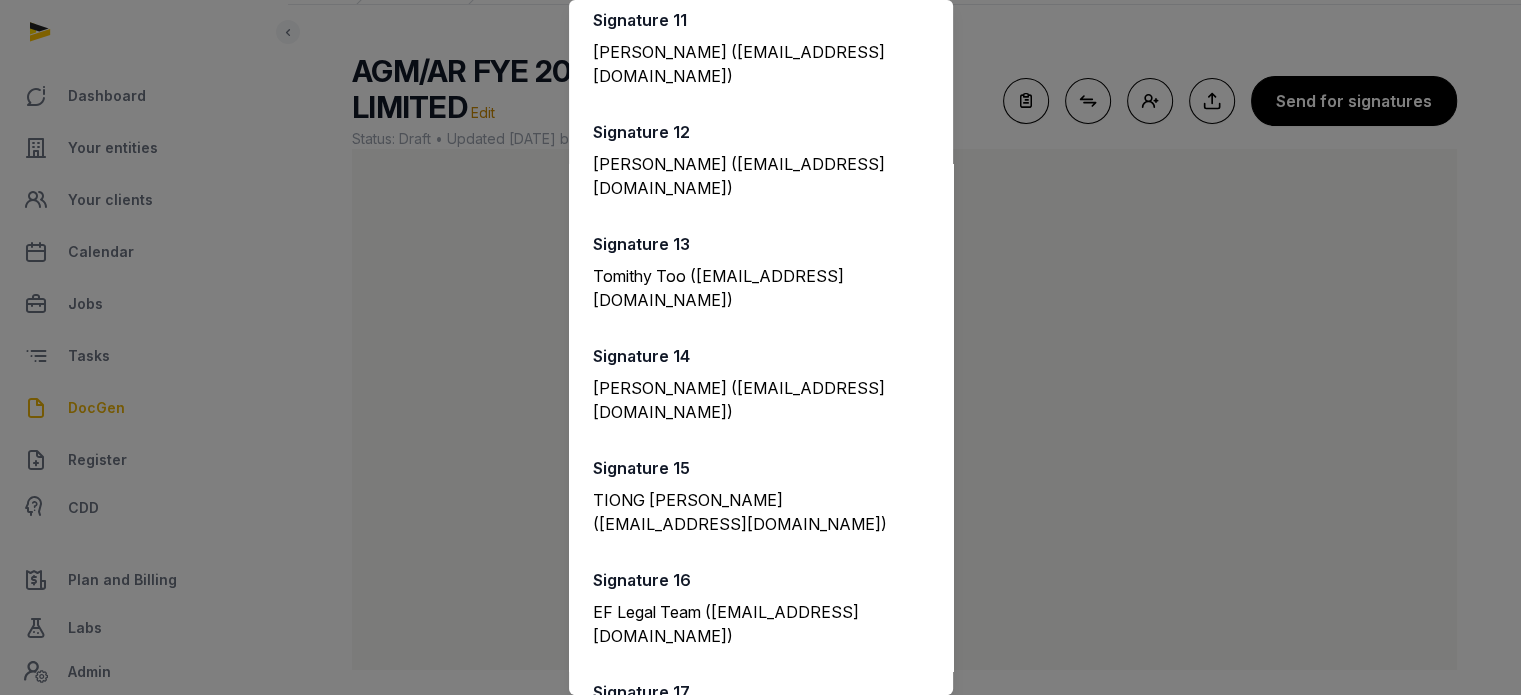 scroll, scrollTop: 0, scrollLeft: 0, axis: both 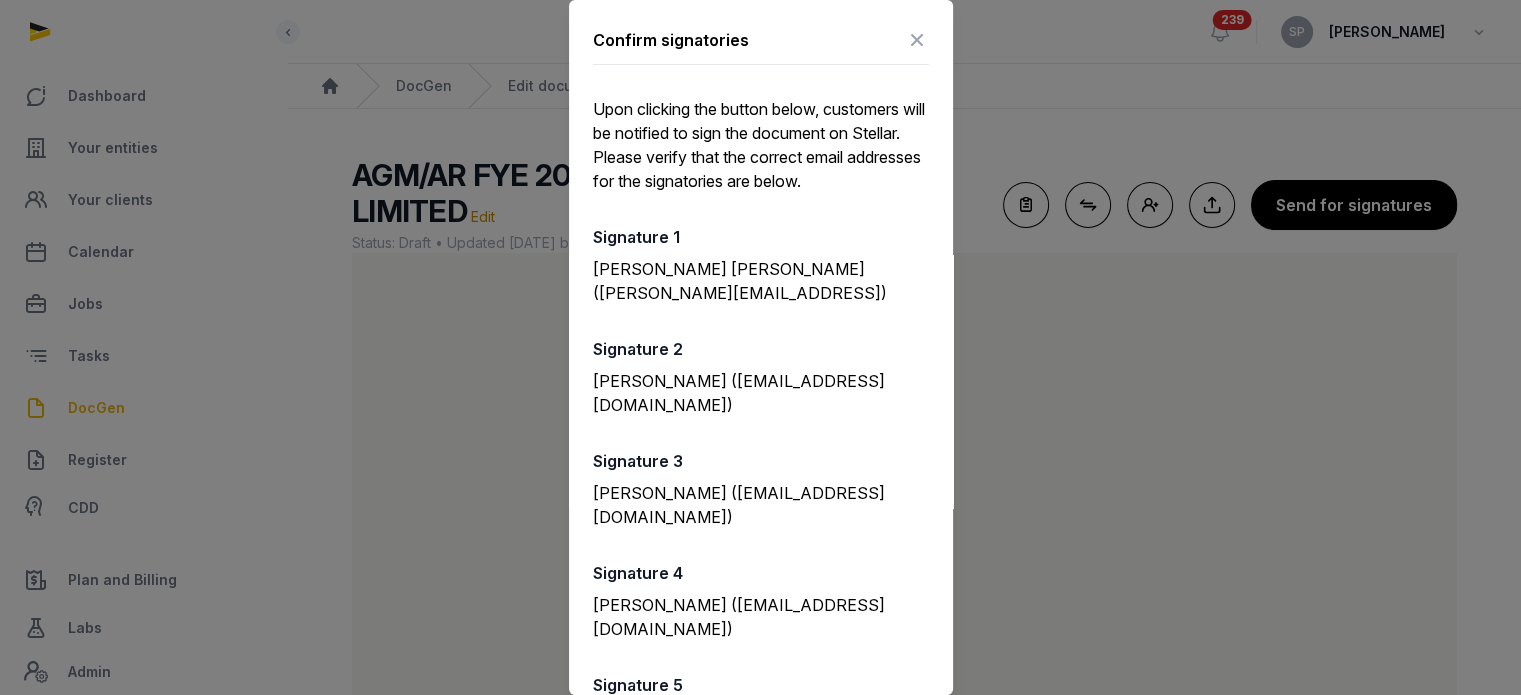 click at bounding box center [917, 40] 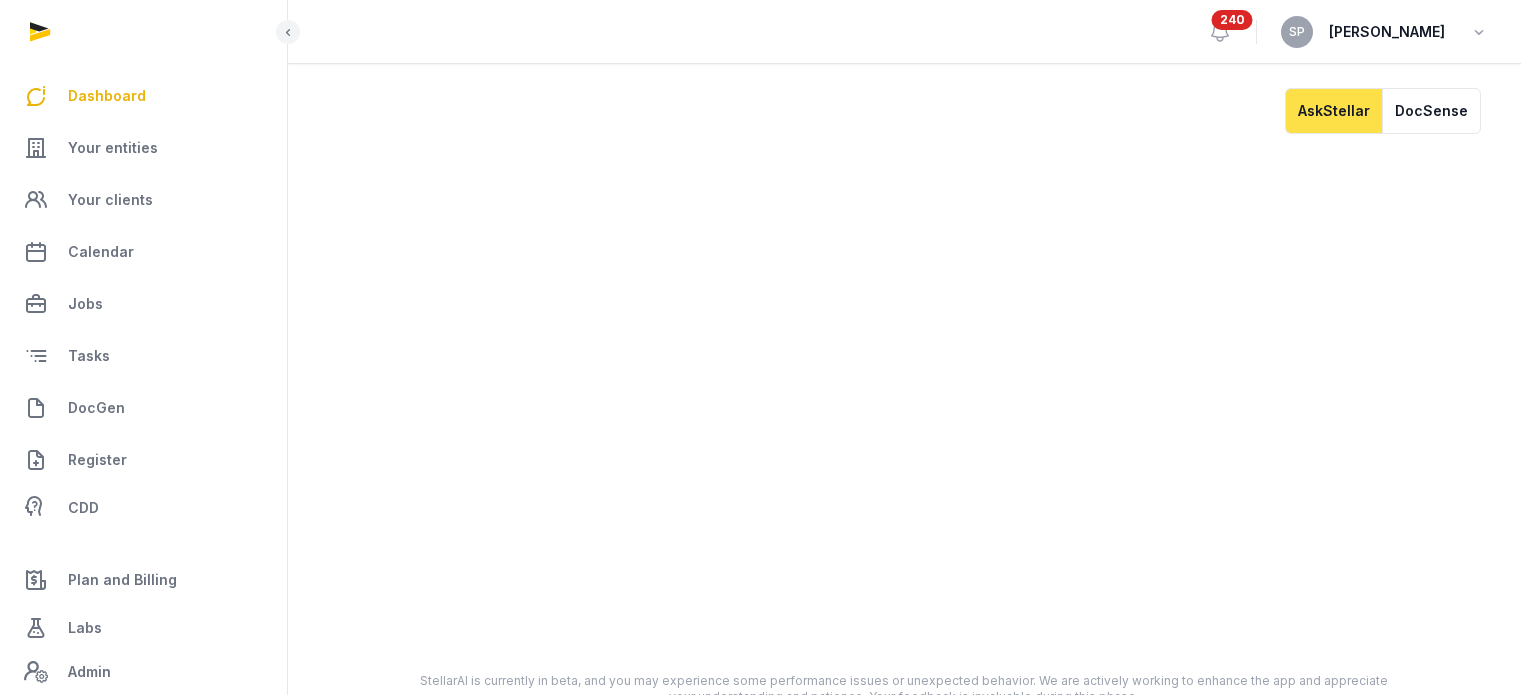 scroll, scrollTop: 0, scrollLeft: 0, axis: both 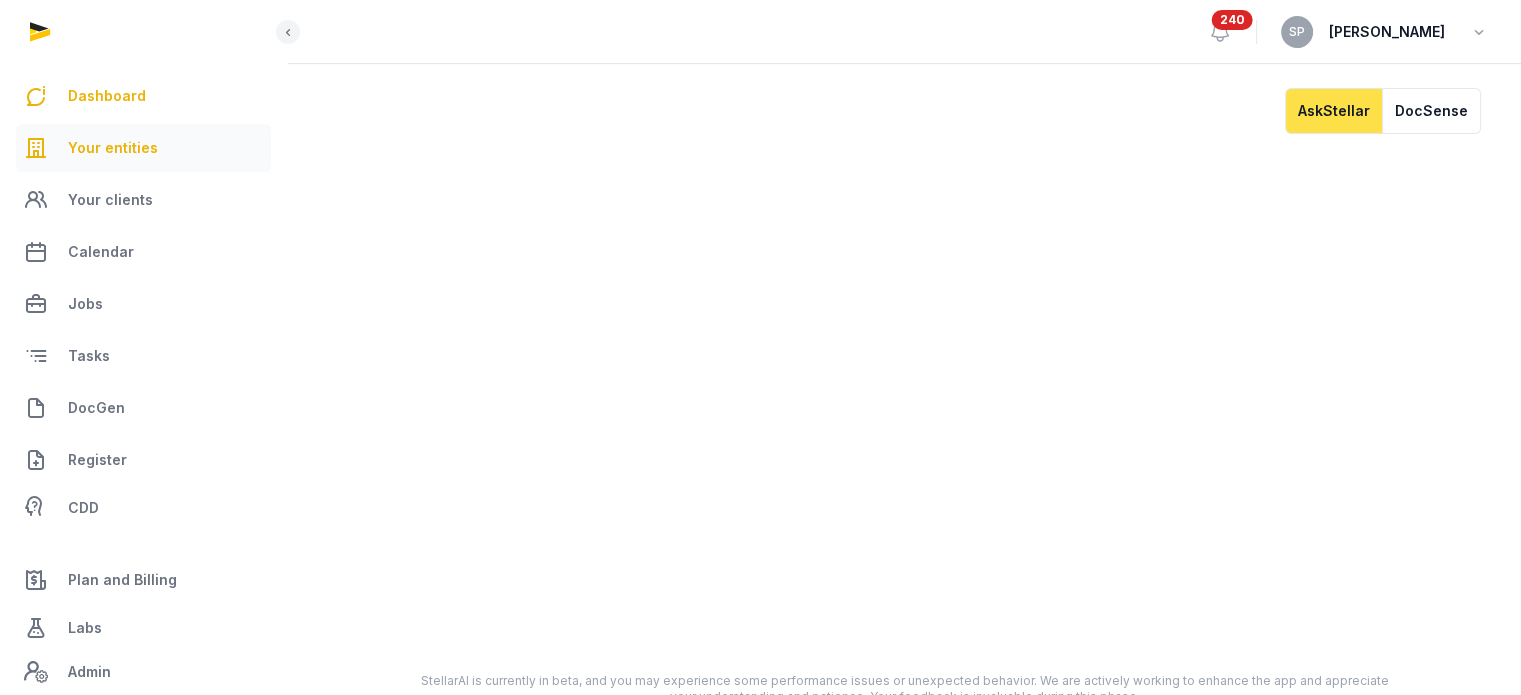 click on "Your entities" at bounding box center (143, 148) 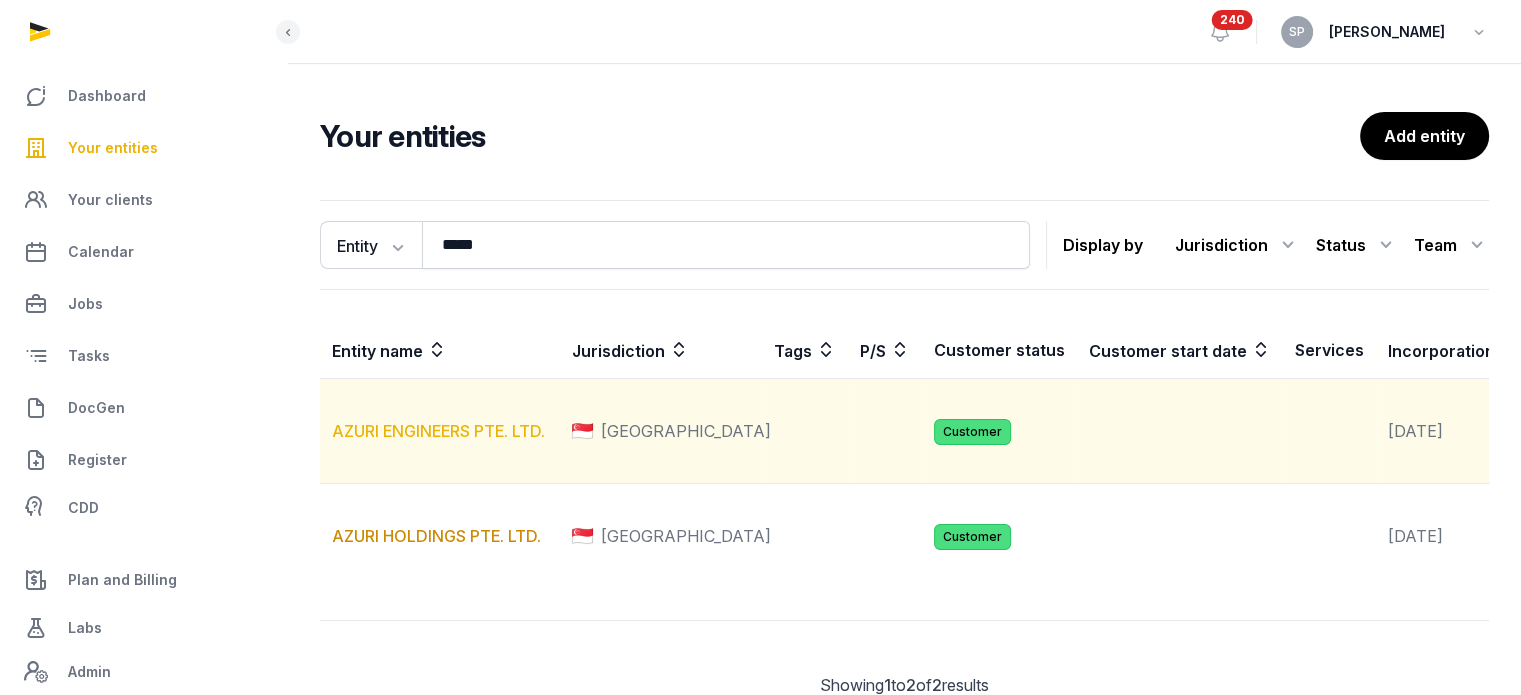 click on "AZURI ENGINEERS PTE. LTD." at bounding box center (438, 431) 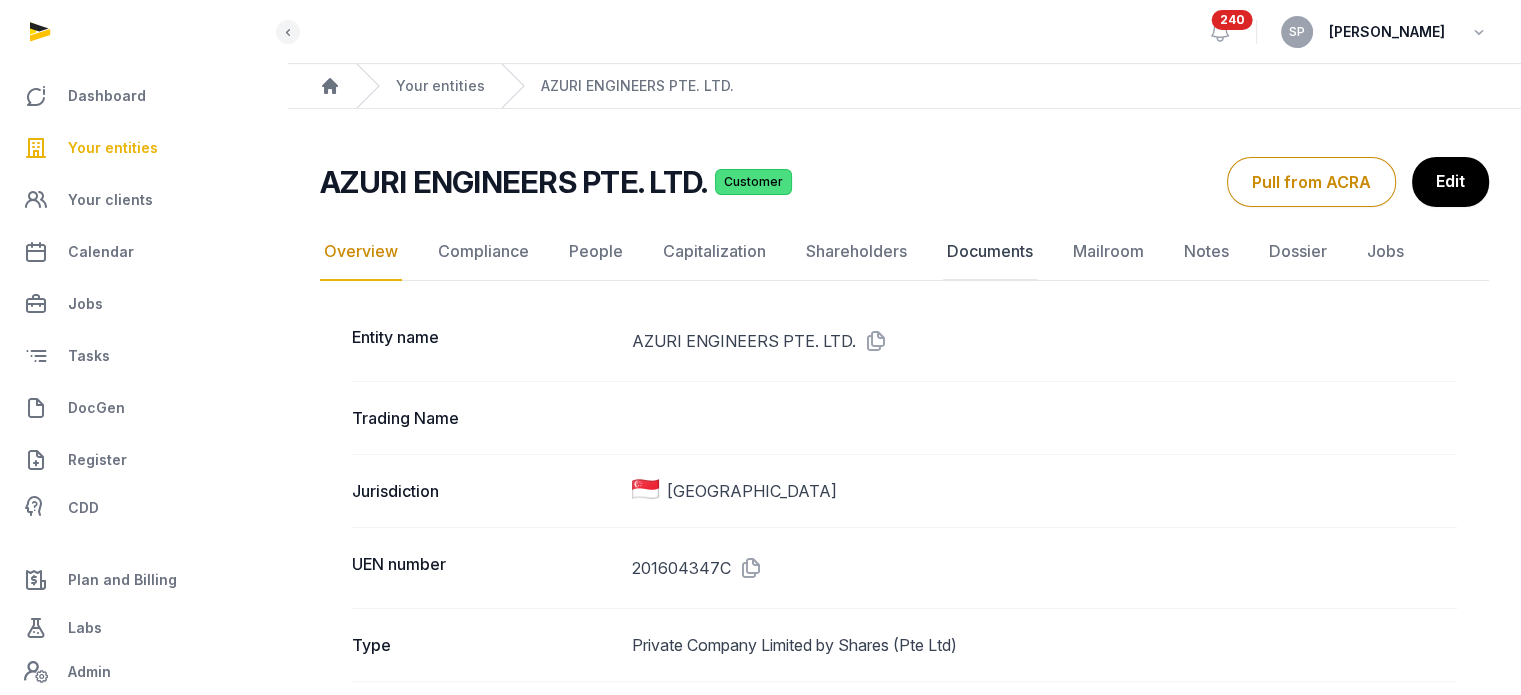 click on "Documents" 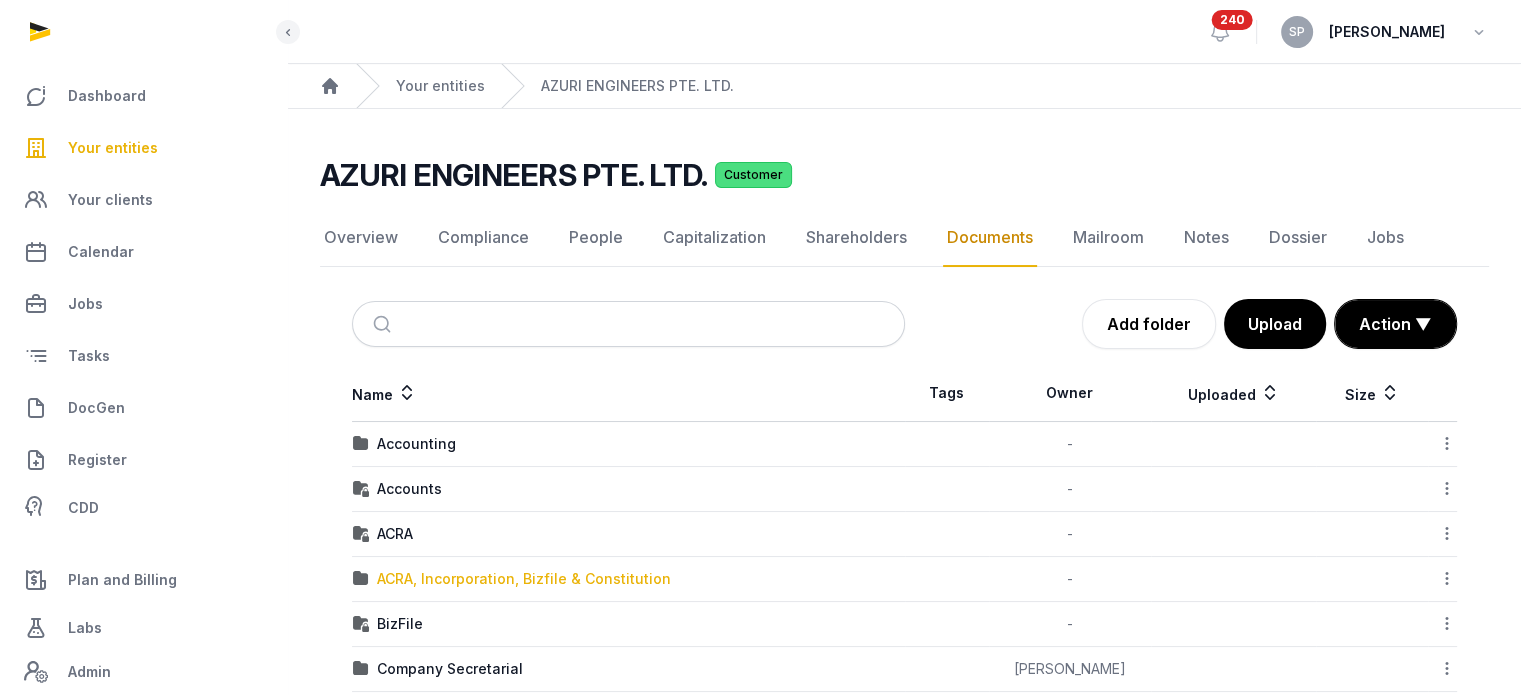 click on "ACRA, Incorporation, Bizfile & Constitution" at bounding box center [628, 579] 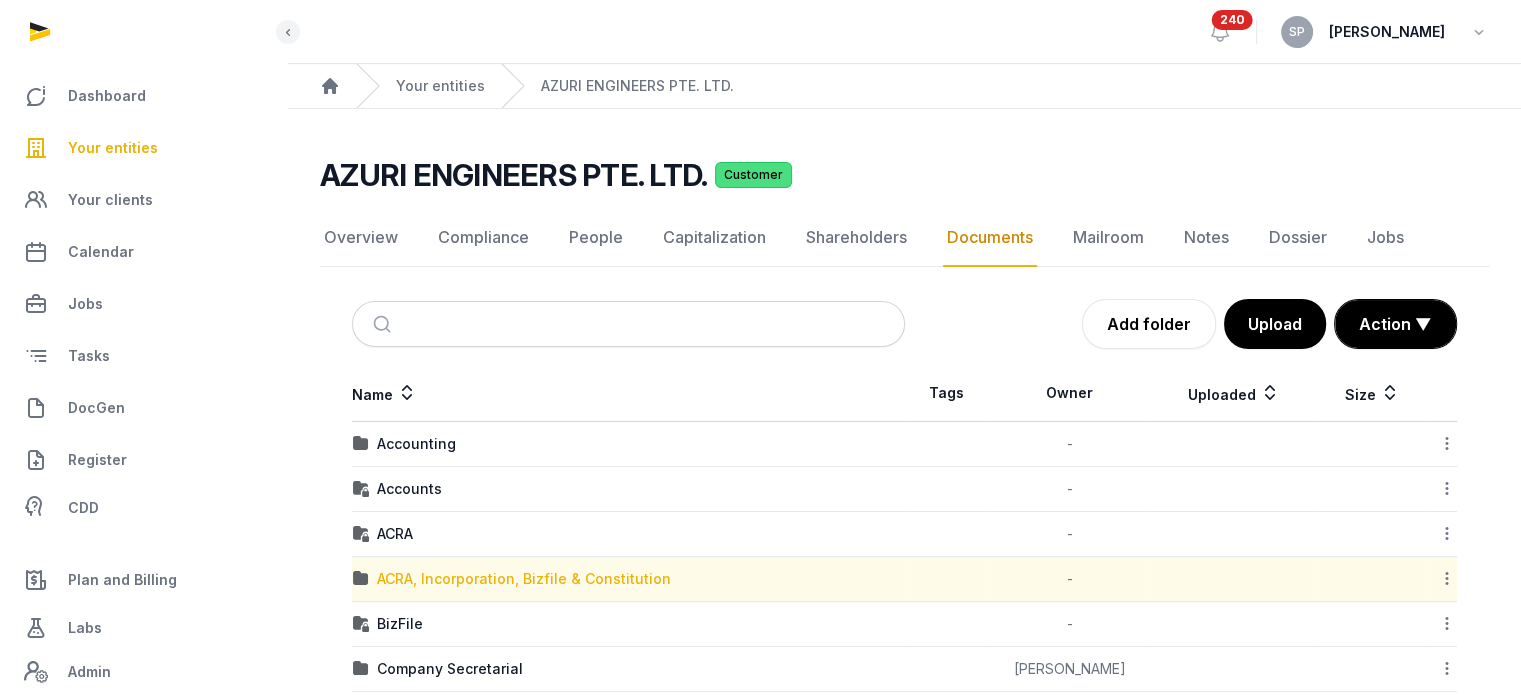 click on "ACRA, Incorporation, Bizfile & Constitution" at bounding box center [524, 579] 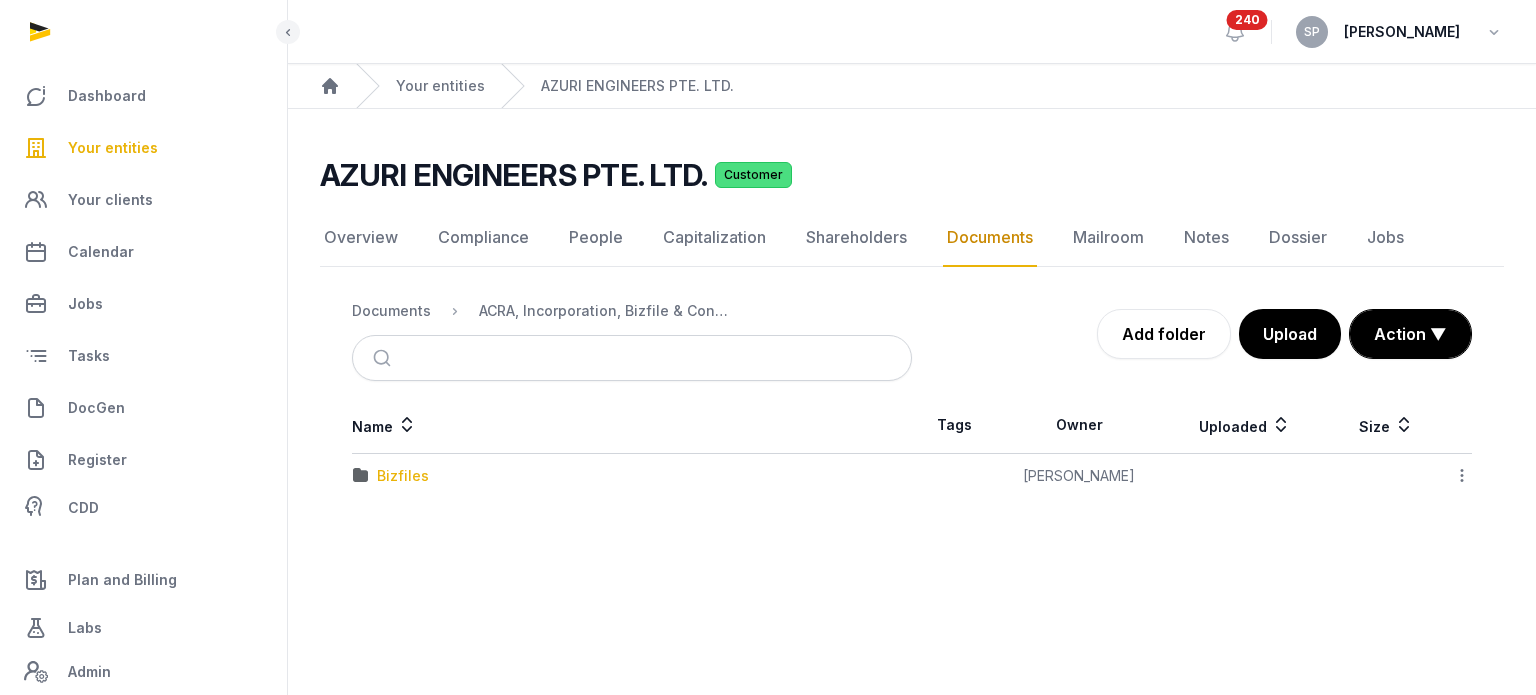 click on "Bizfiles" at bounding box center (403, 476) 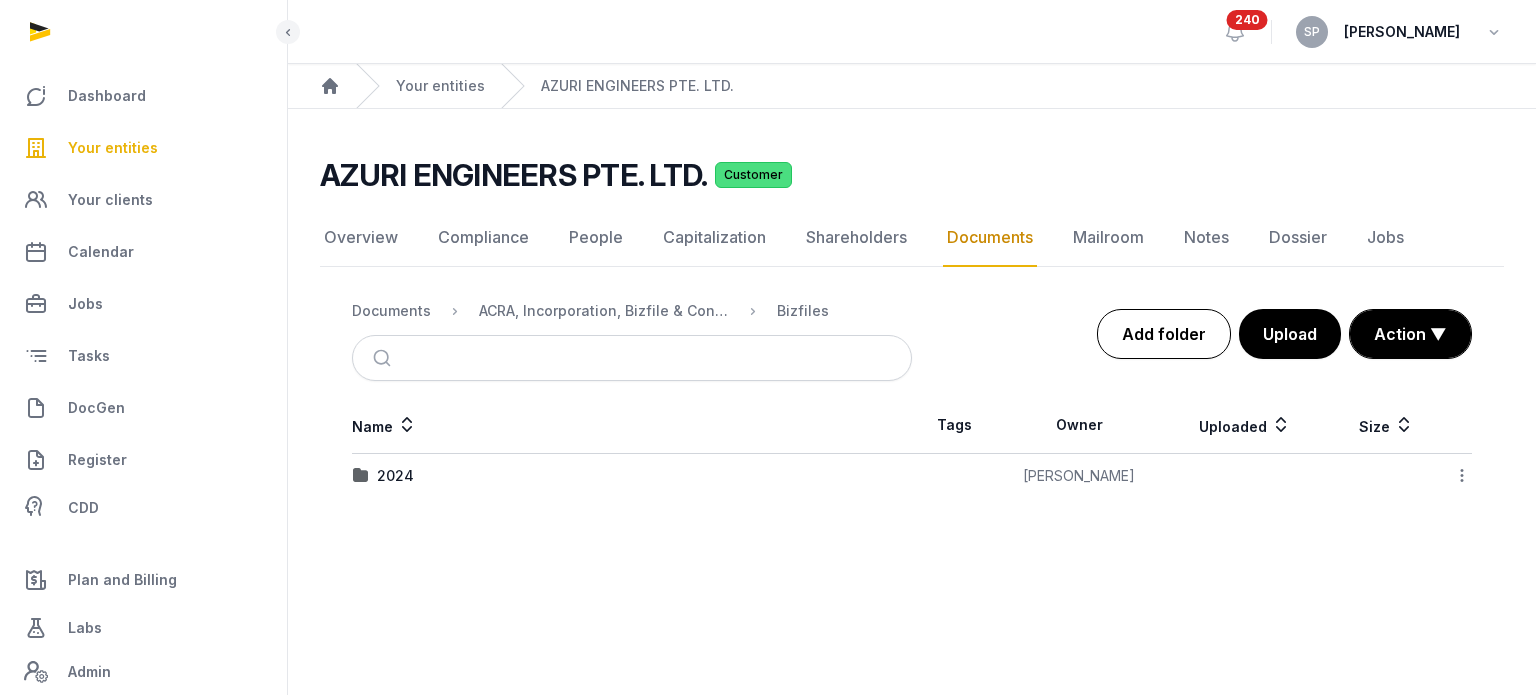 click on "Add folder" at bounding box center (1164, 334) 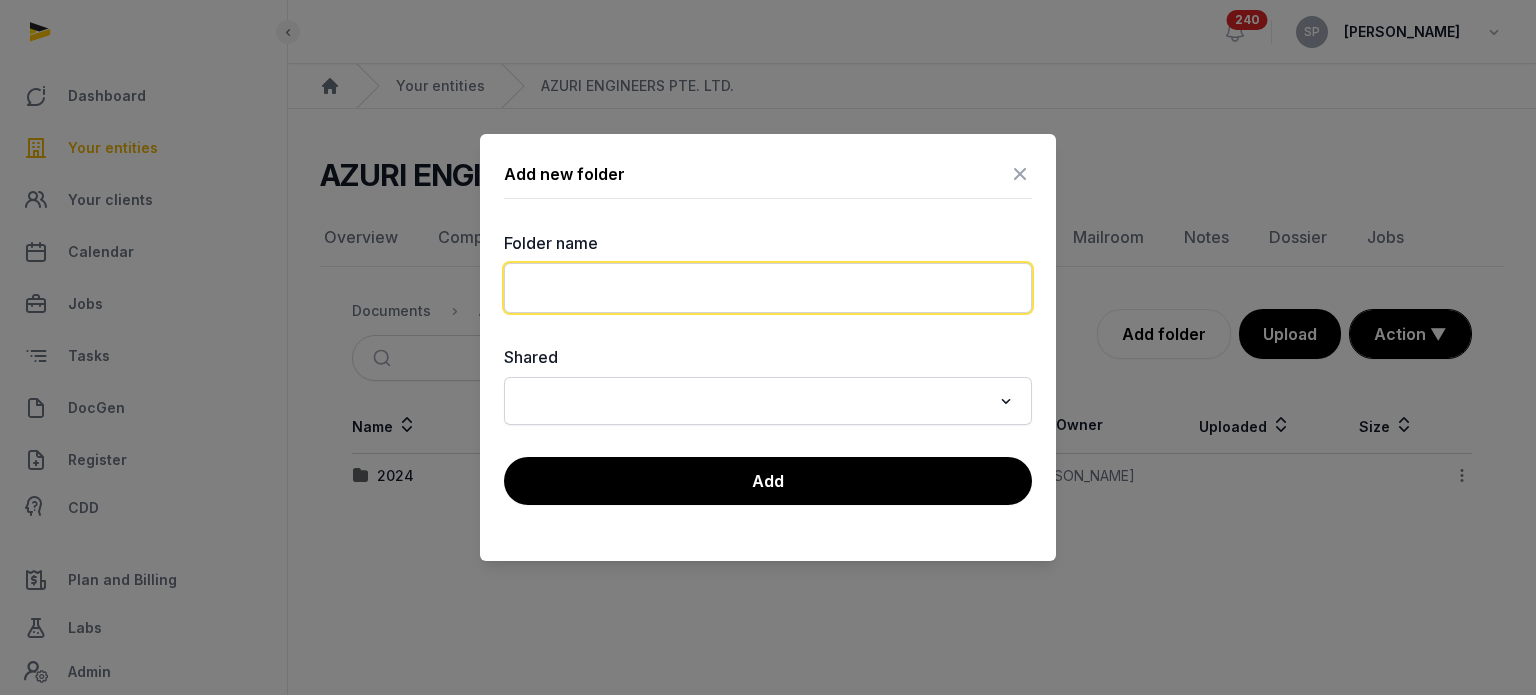 click 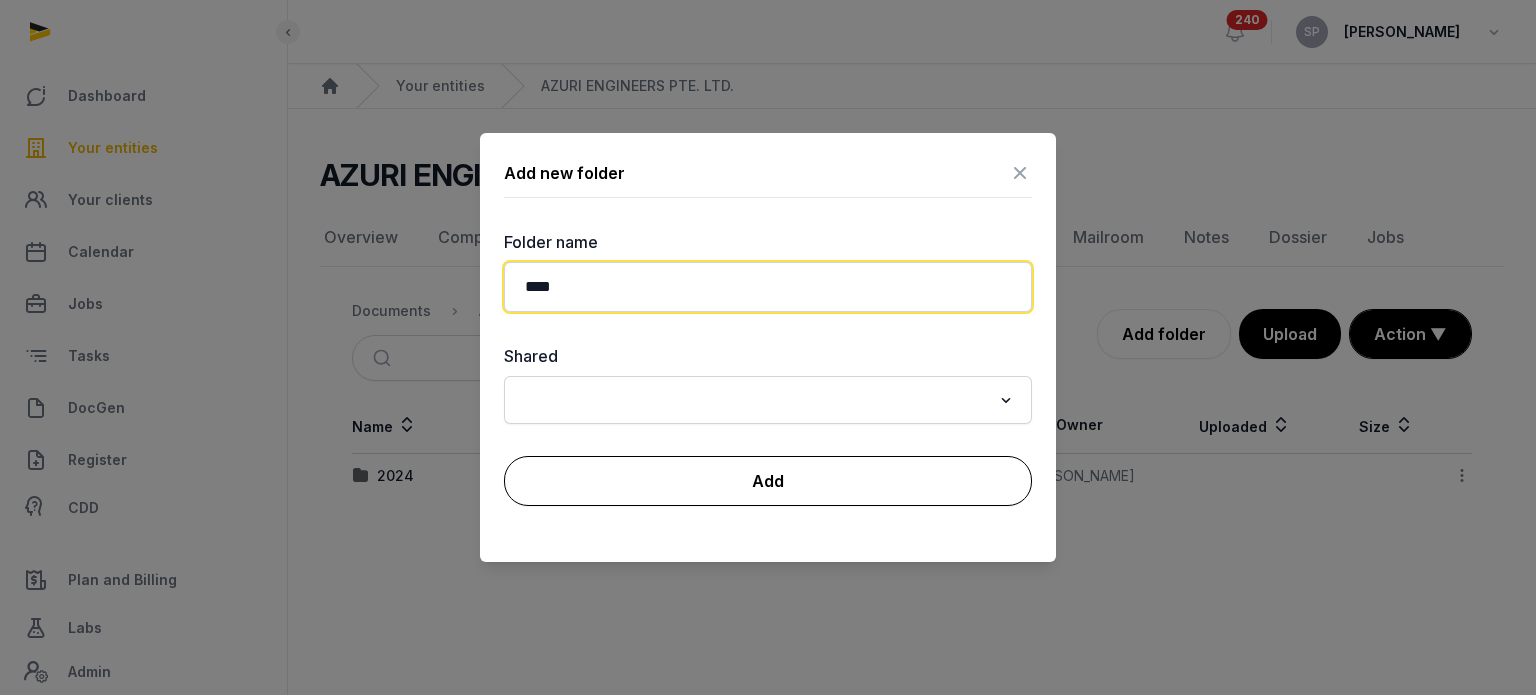 type on "****" 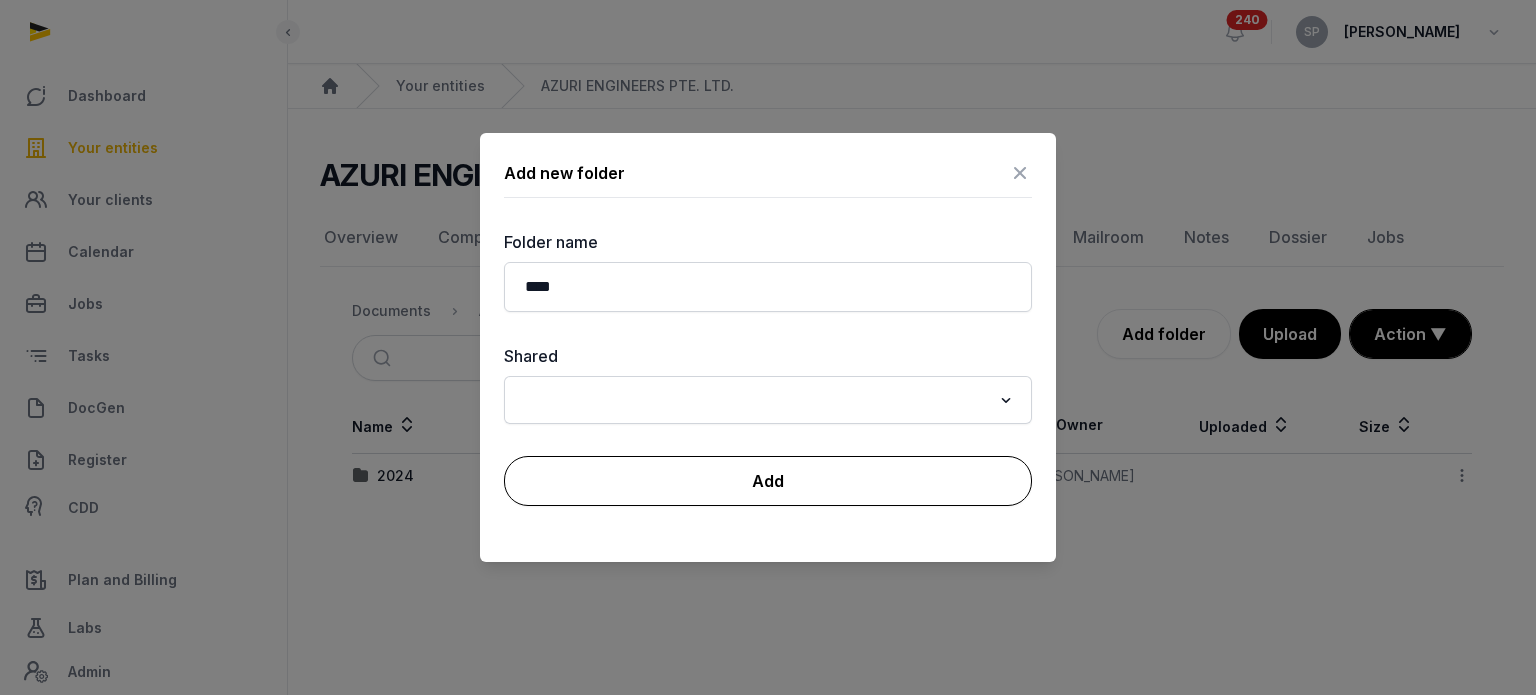 click on "Add" at bounding box center (768, 481) 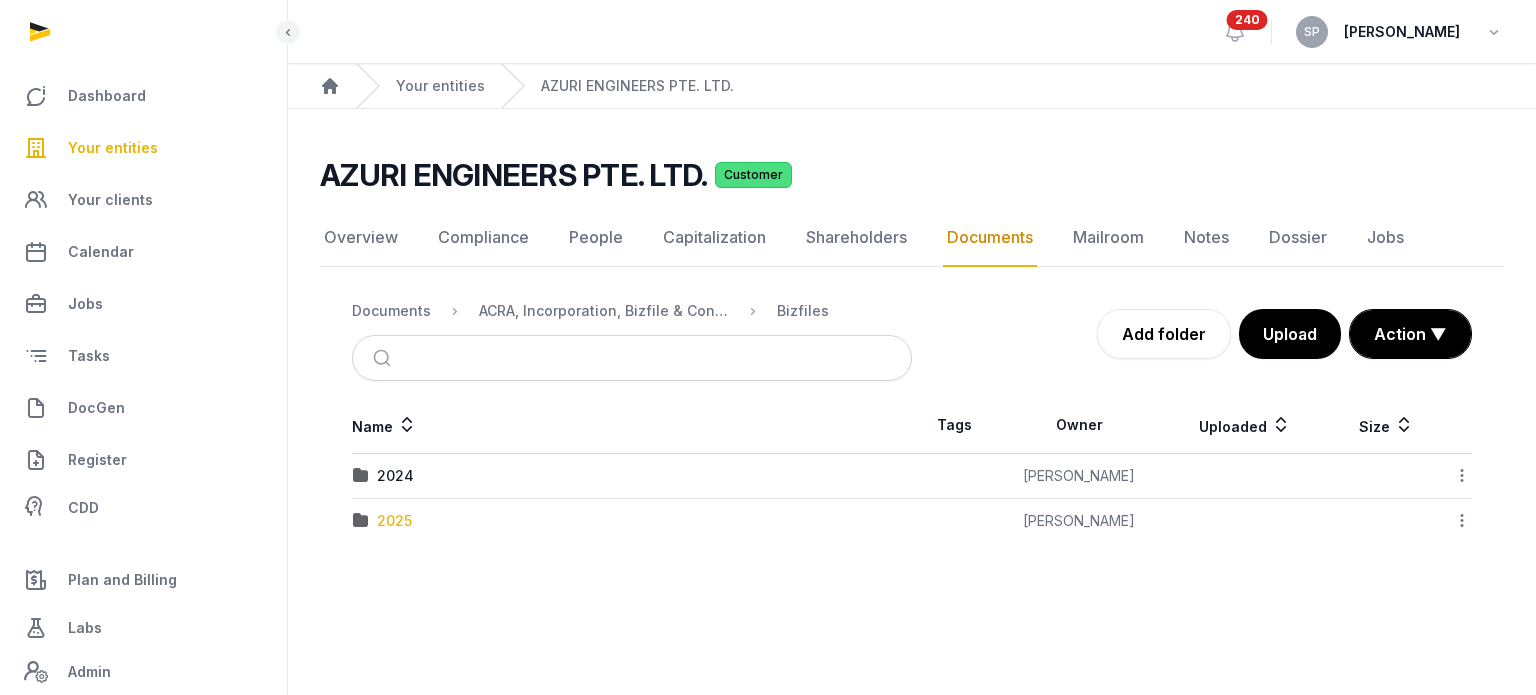 click on "2025" at bounding box center [394, 521] 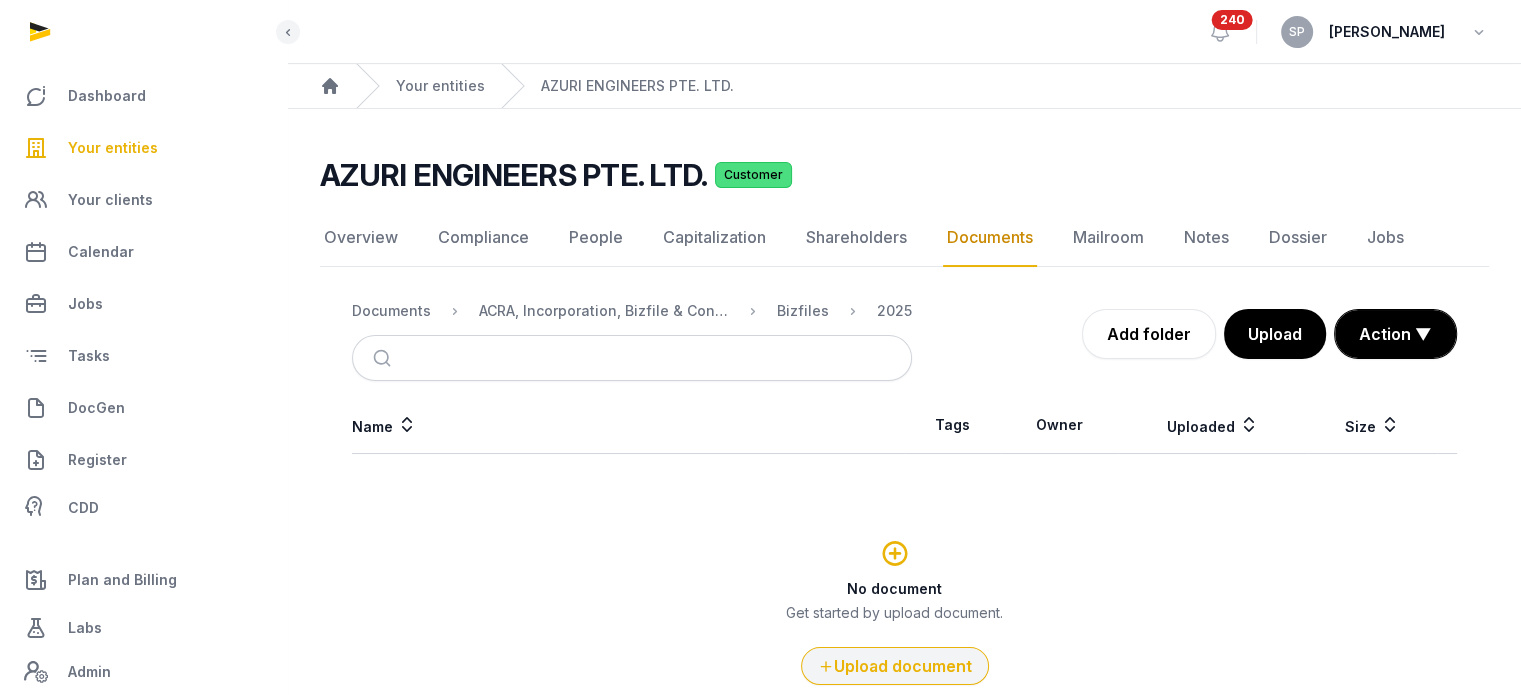 click on "Upload document" at bounding box center [895, 666] 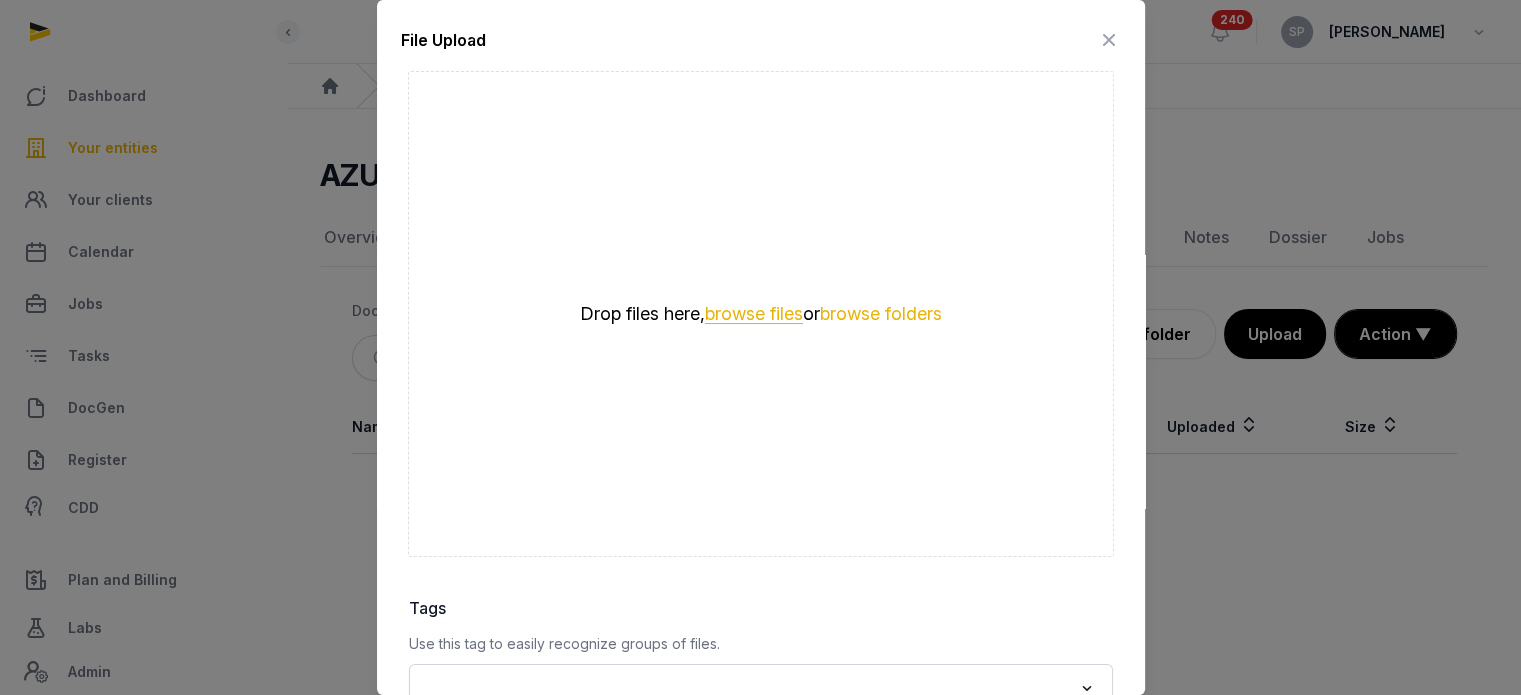 click on "browse files" at bounding box center [754, 314] 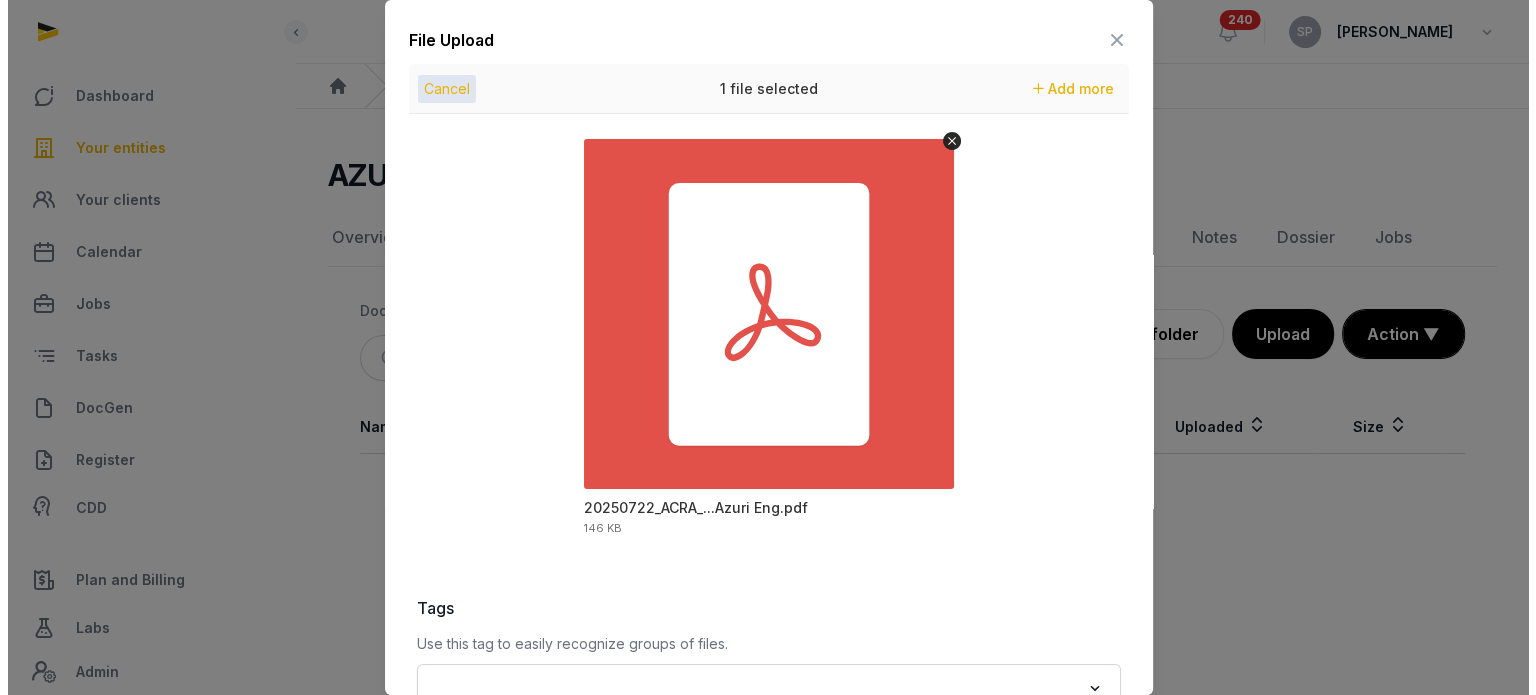 scroll, scrollTop: 282, scrollLeft: 0, axis: vertical 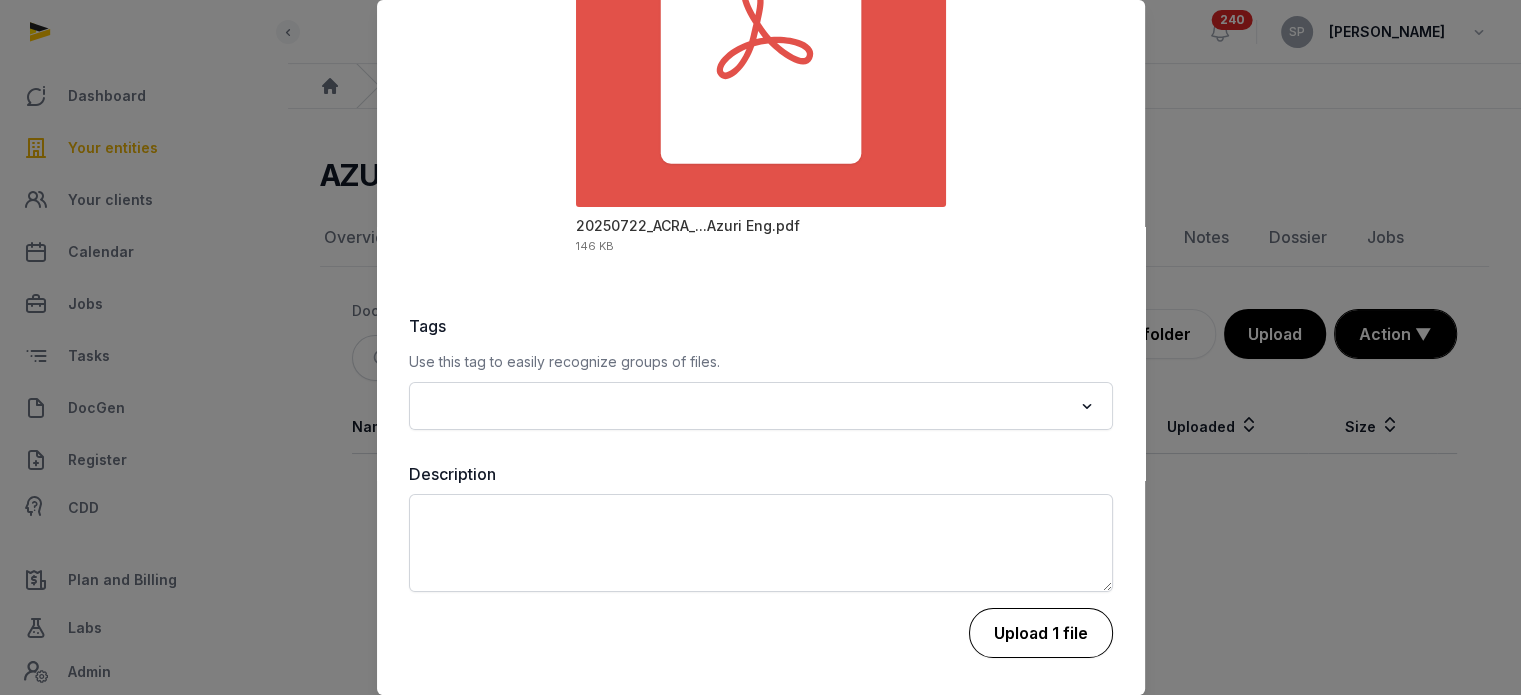 click on "Upload 1 file" at bounding box center [1041, 633] 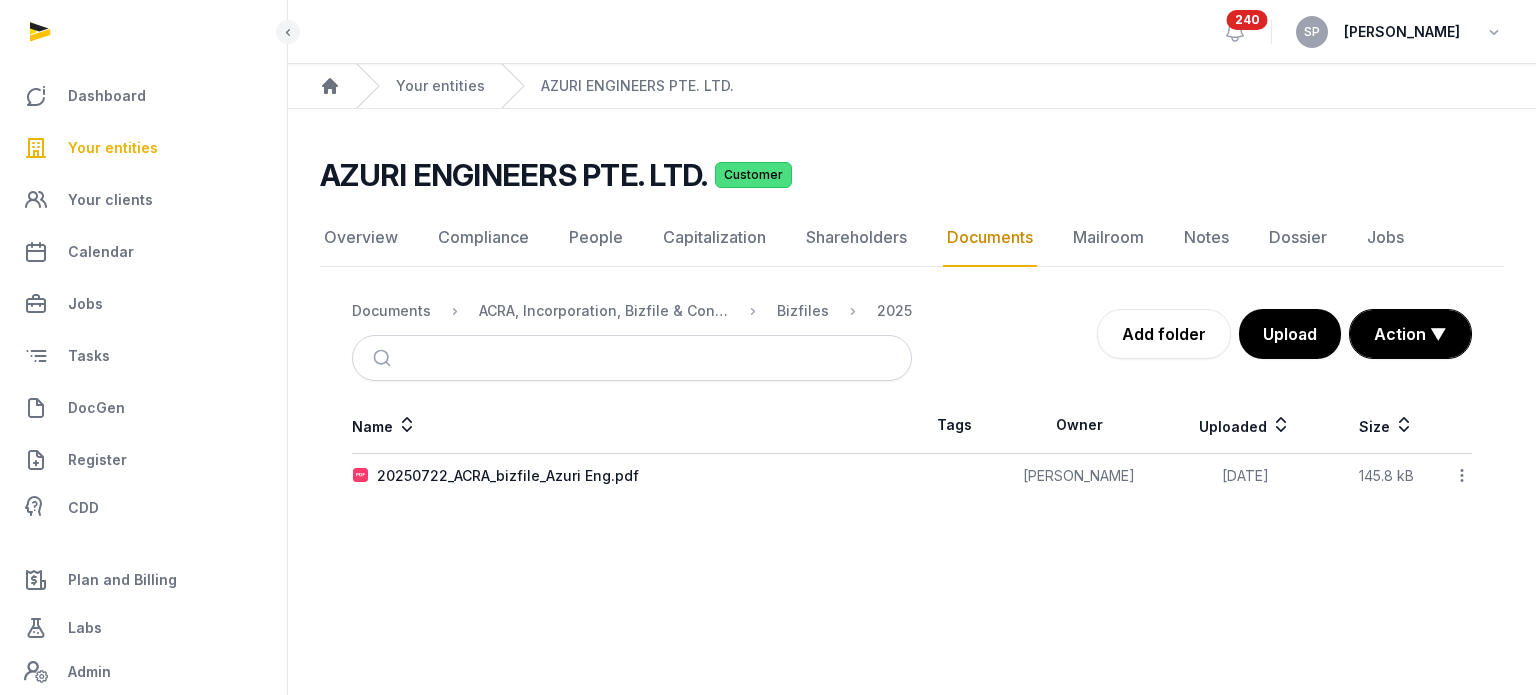click 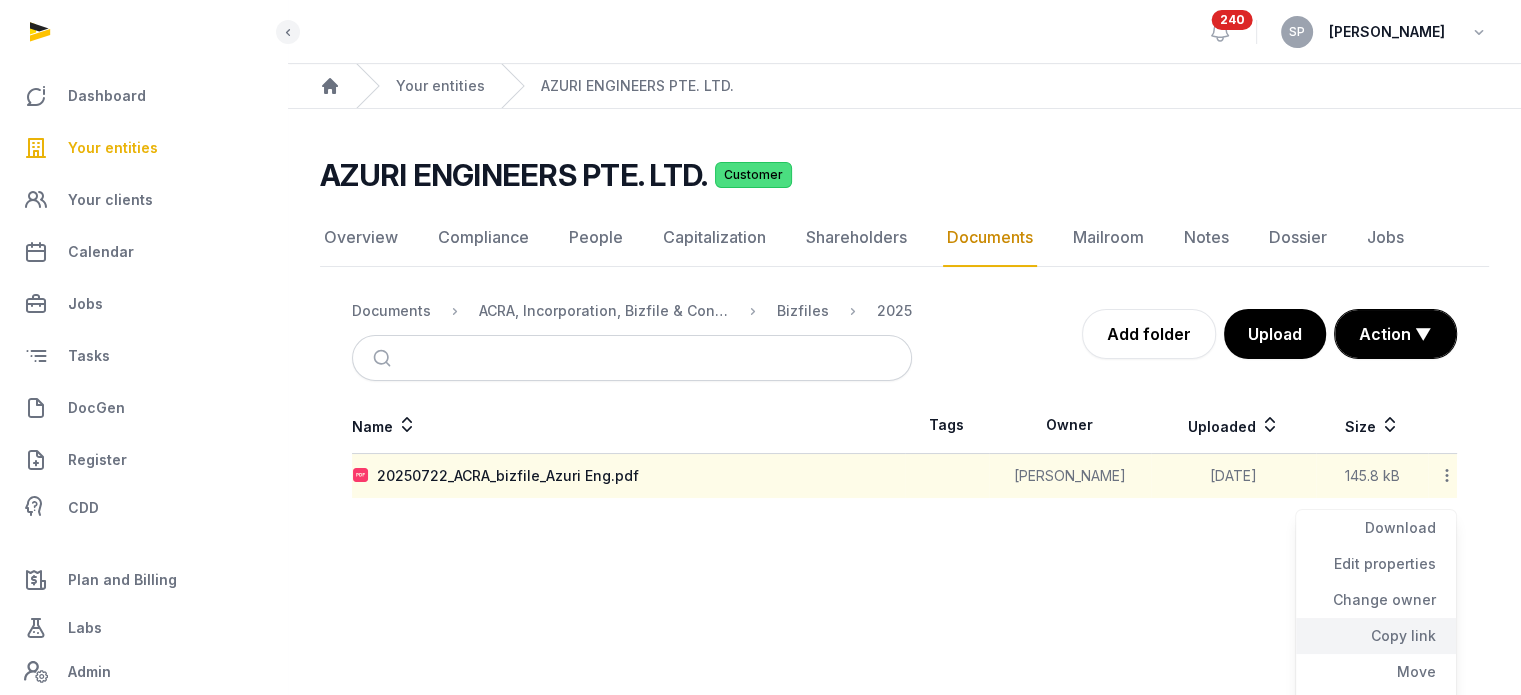 click on "Copy link" 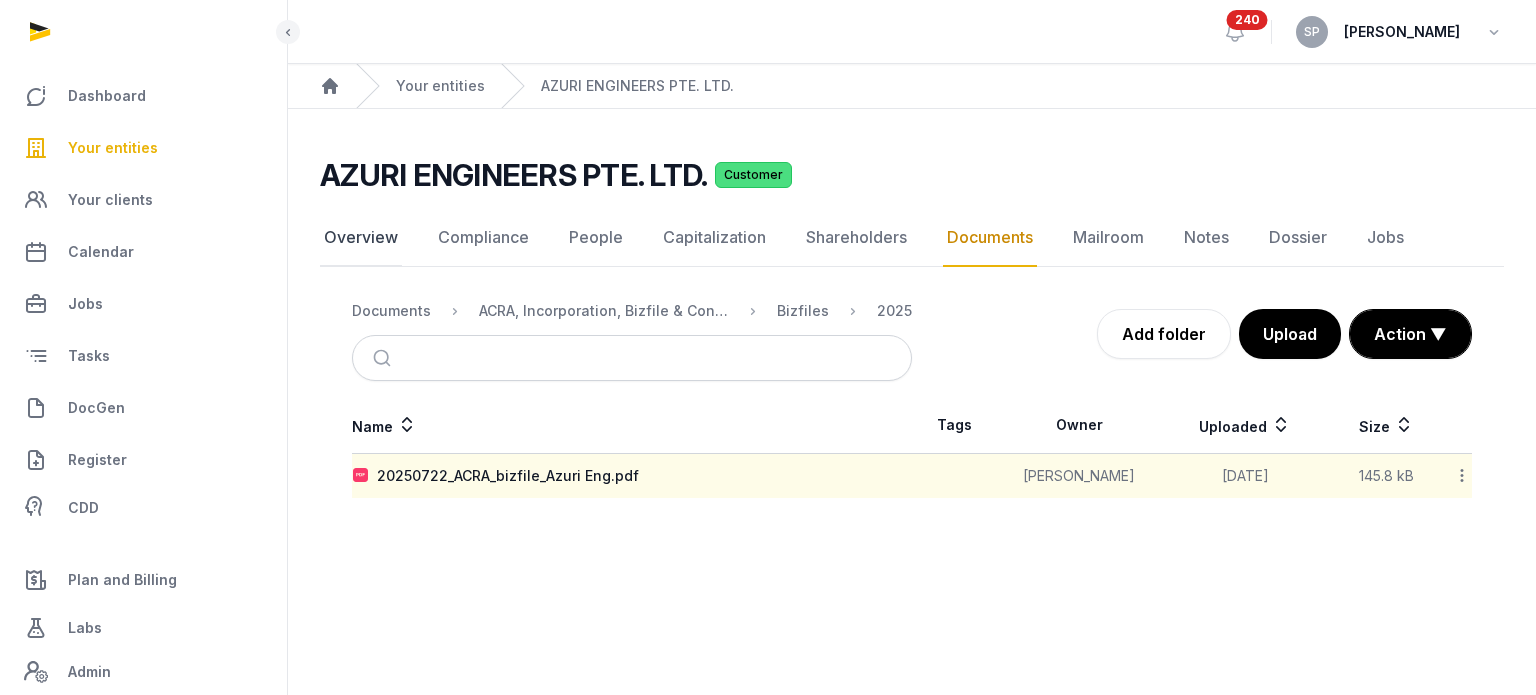 click on "Overview" 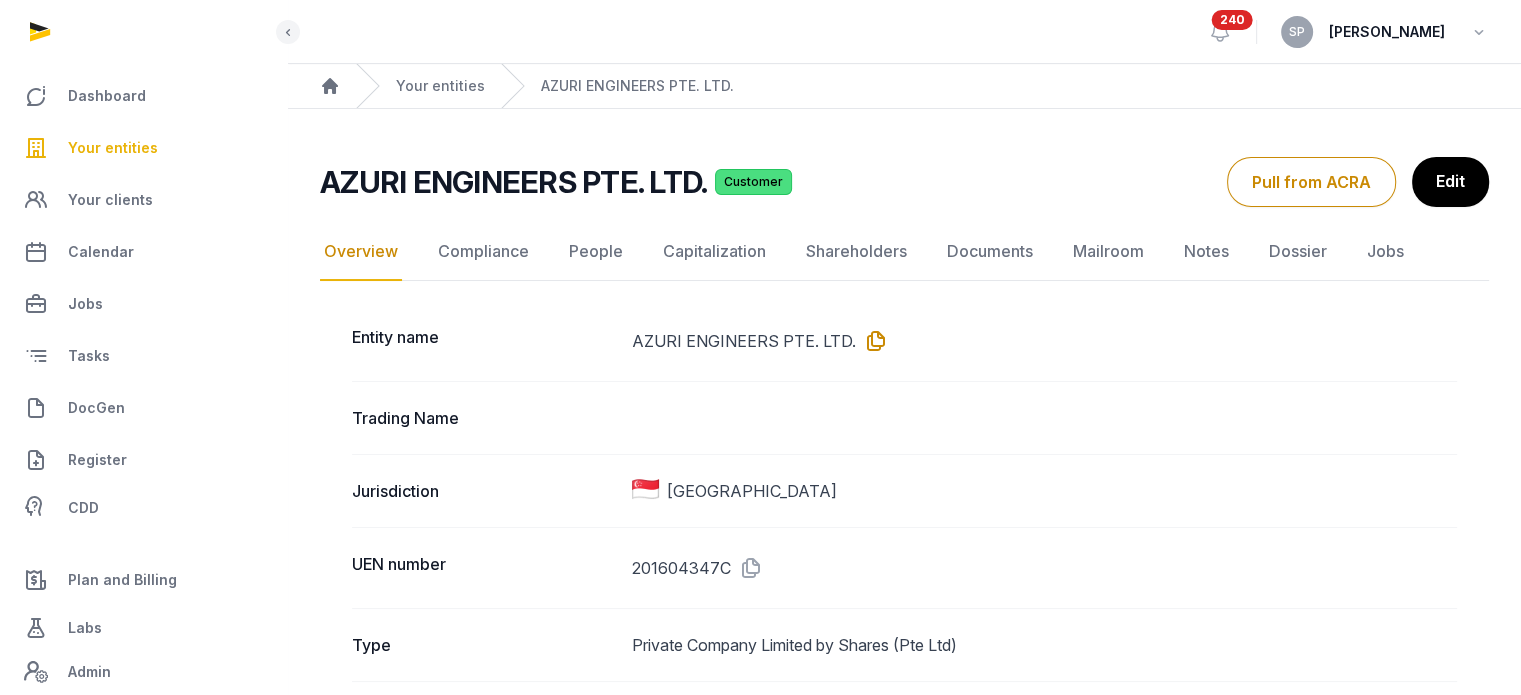 click at bounding box center (872, 341) 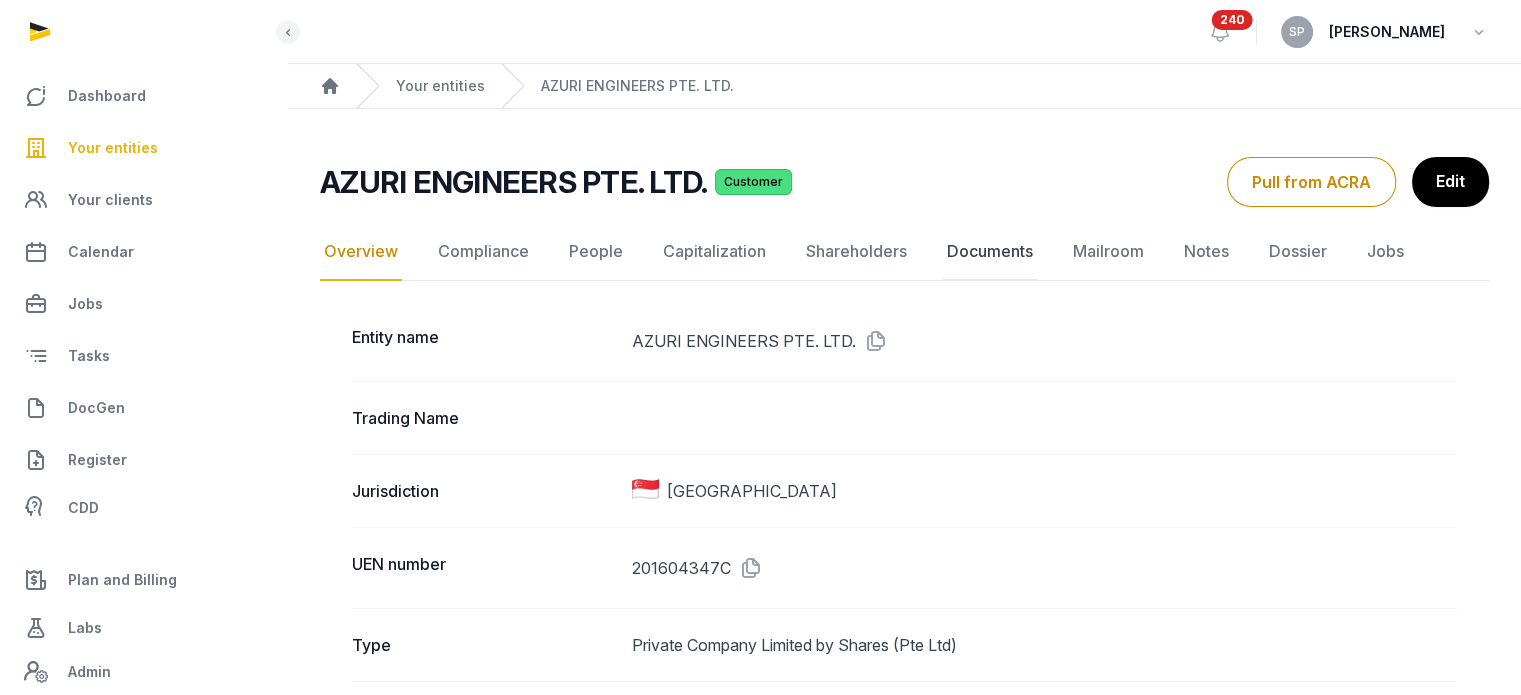 click on "Documents" 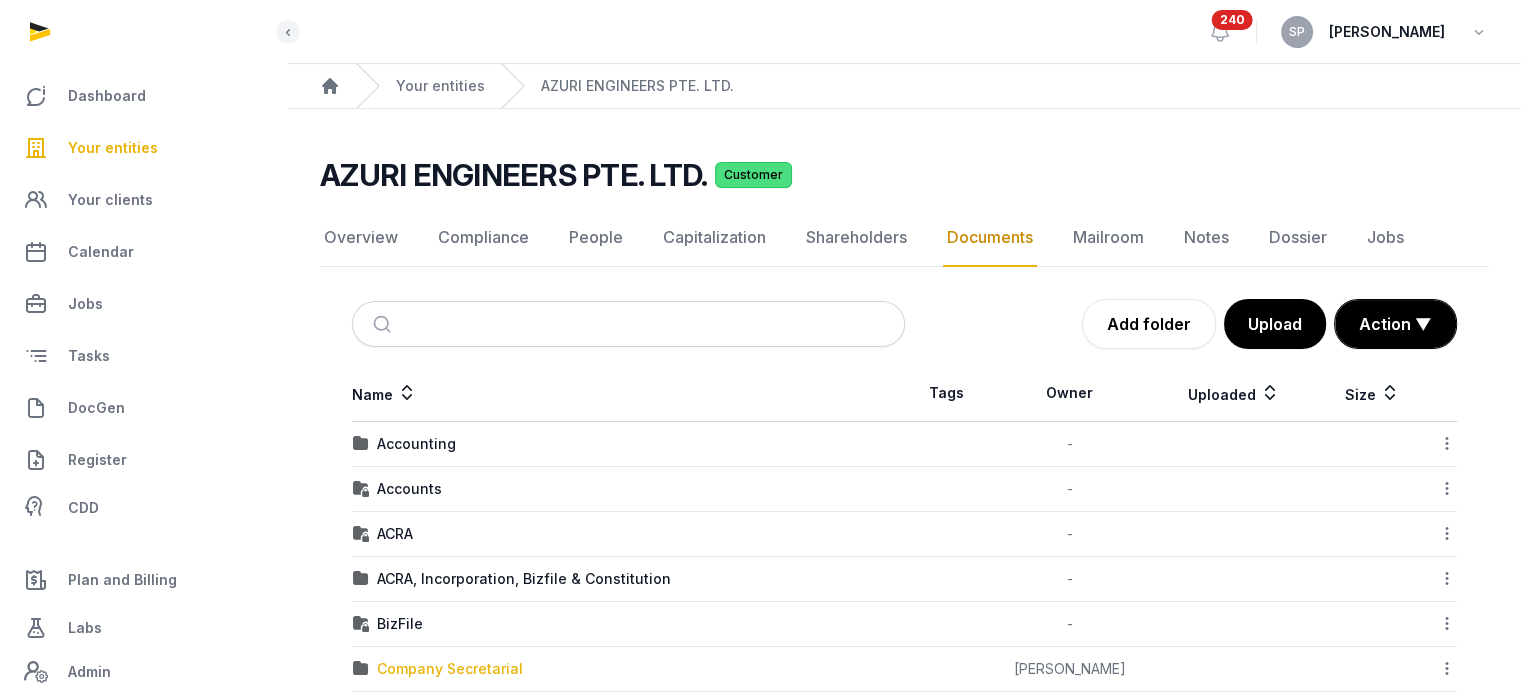 click on "Company Secretarial" at bounding box center (450, 669) 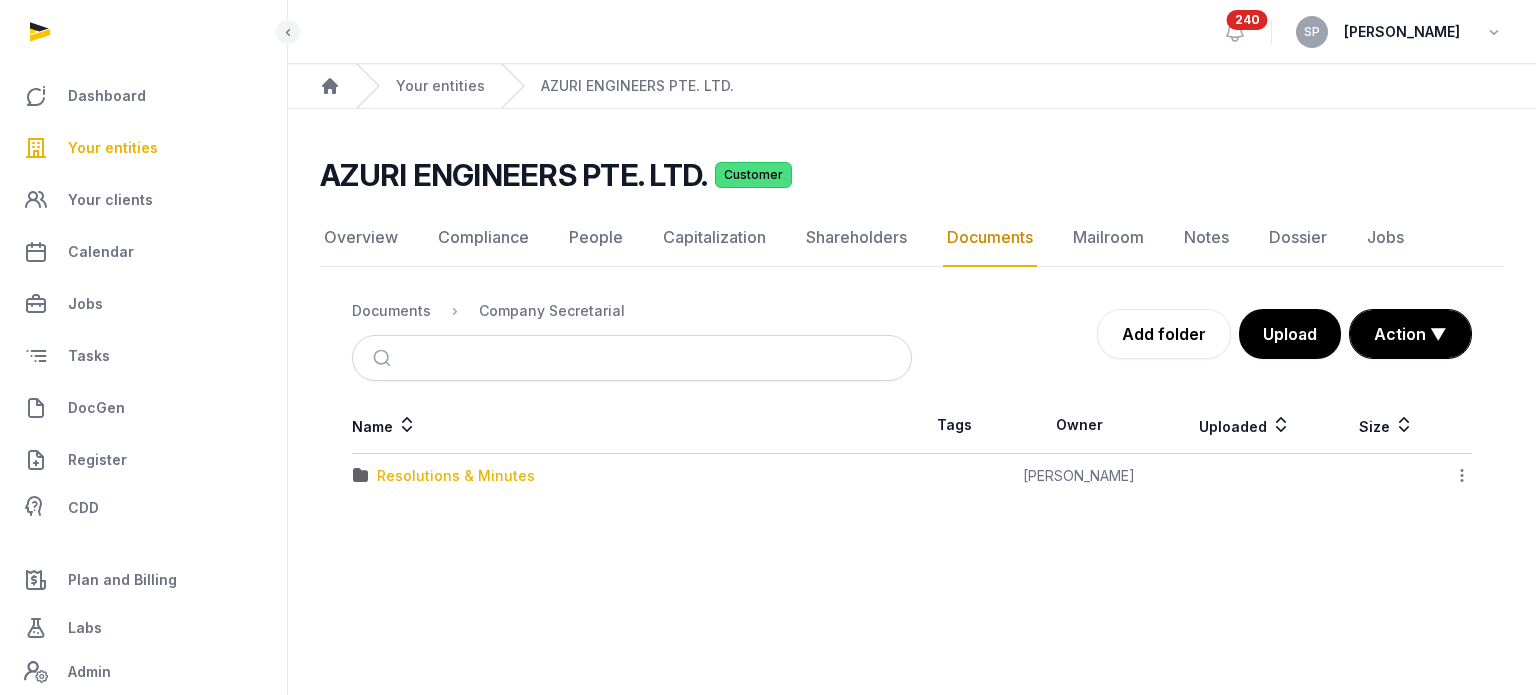 click on "Resolutions & Minutes" at bounding box center [456, 476] 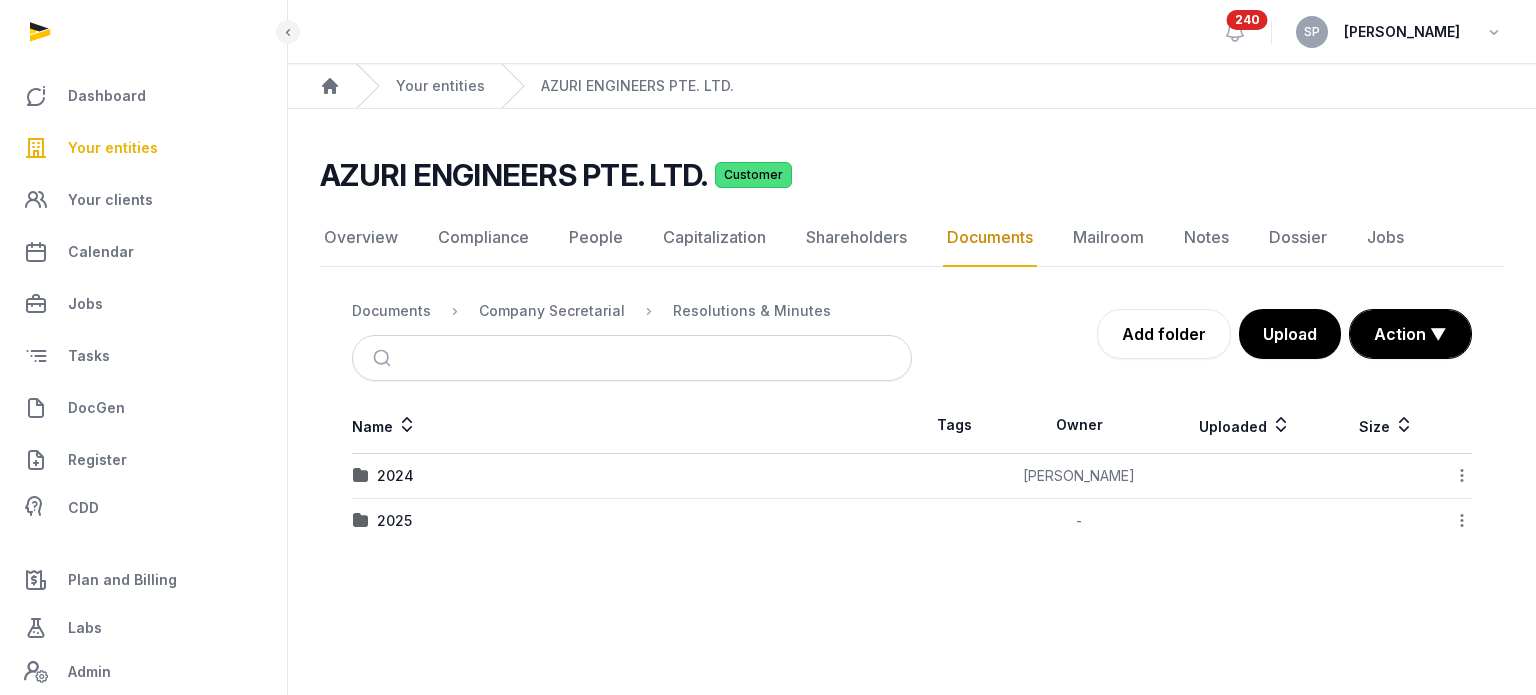 click on "2025" at bounding box center (632, 521) 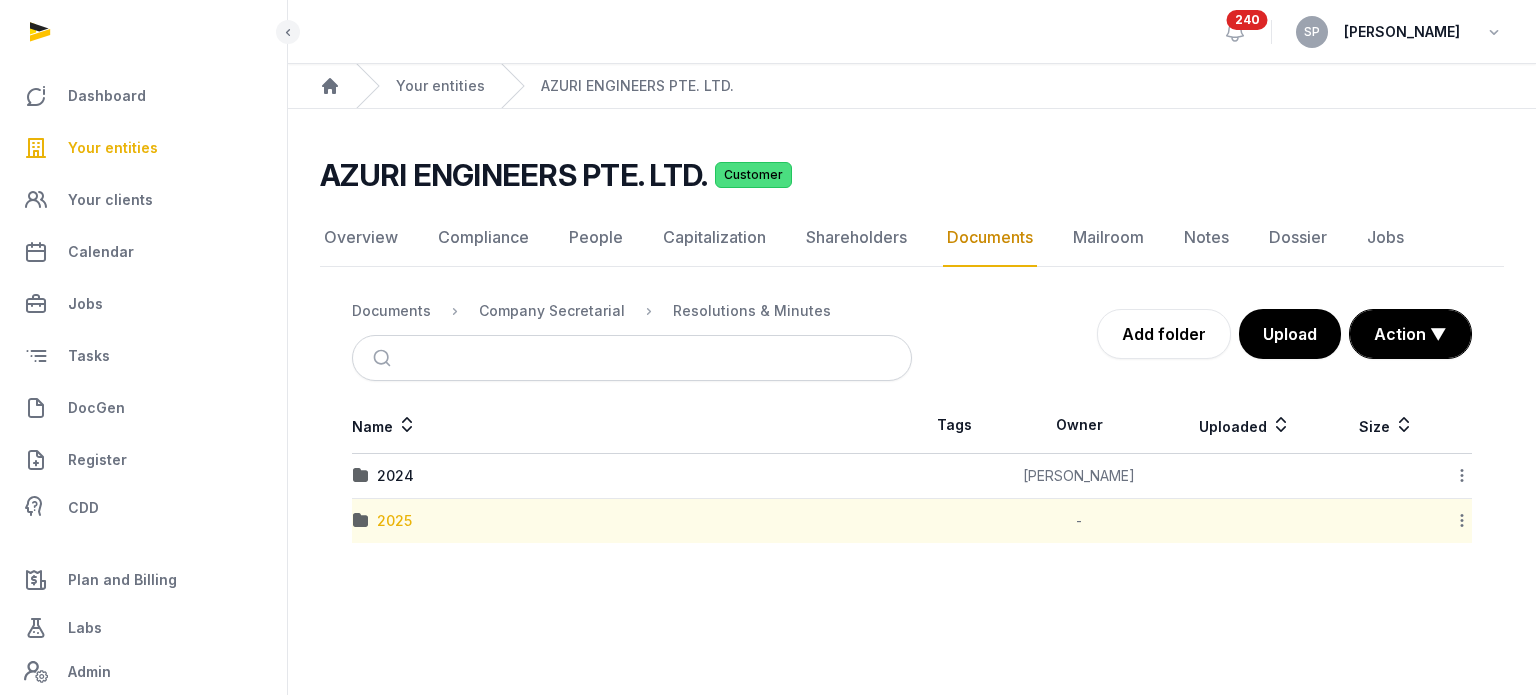 click on "2025" at bounding box center (394, 521) 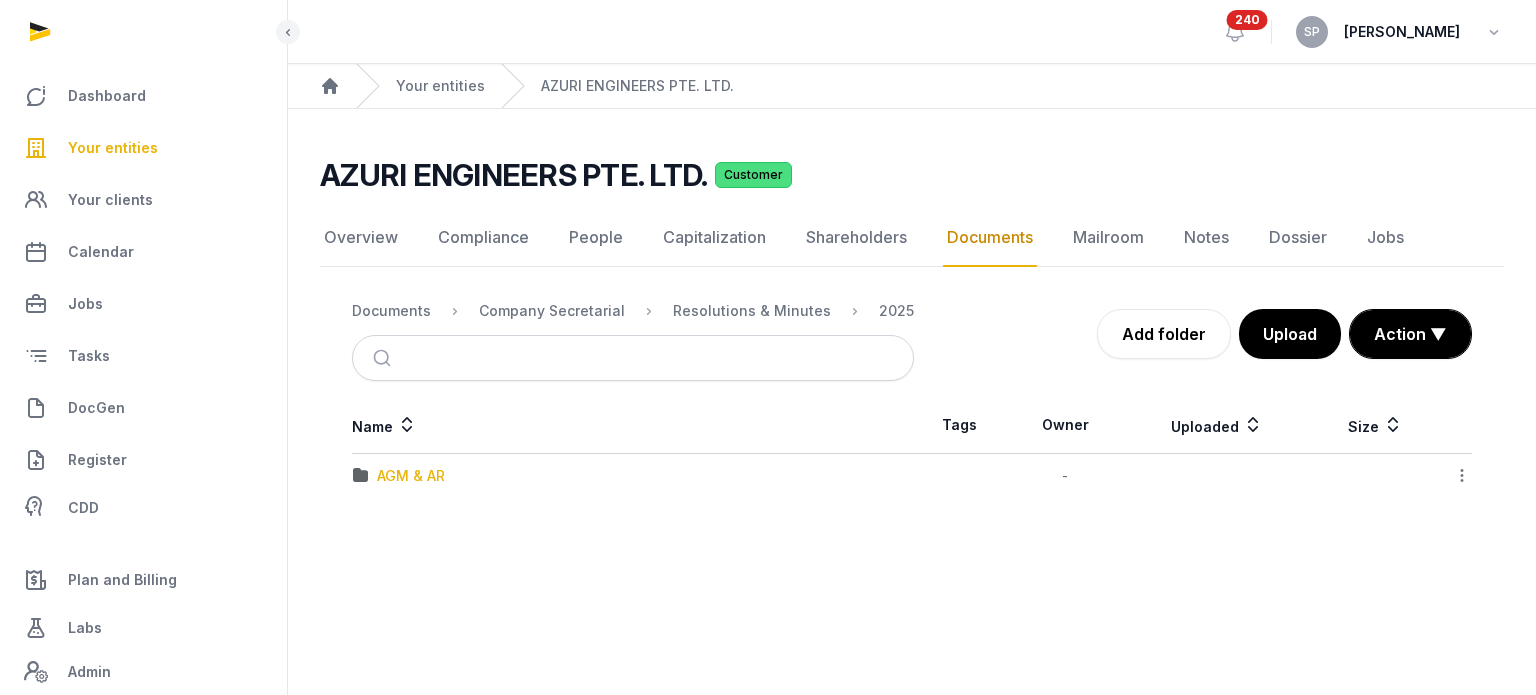click on "AGM & AR" at bounding box center [411, 476] 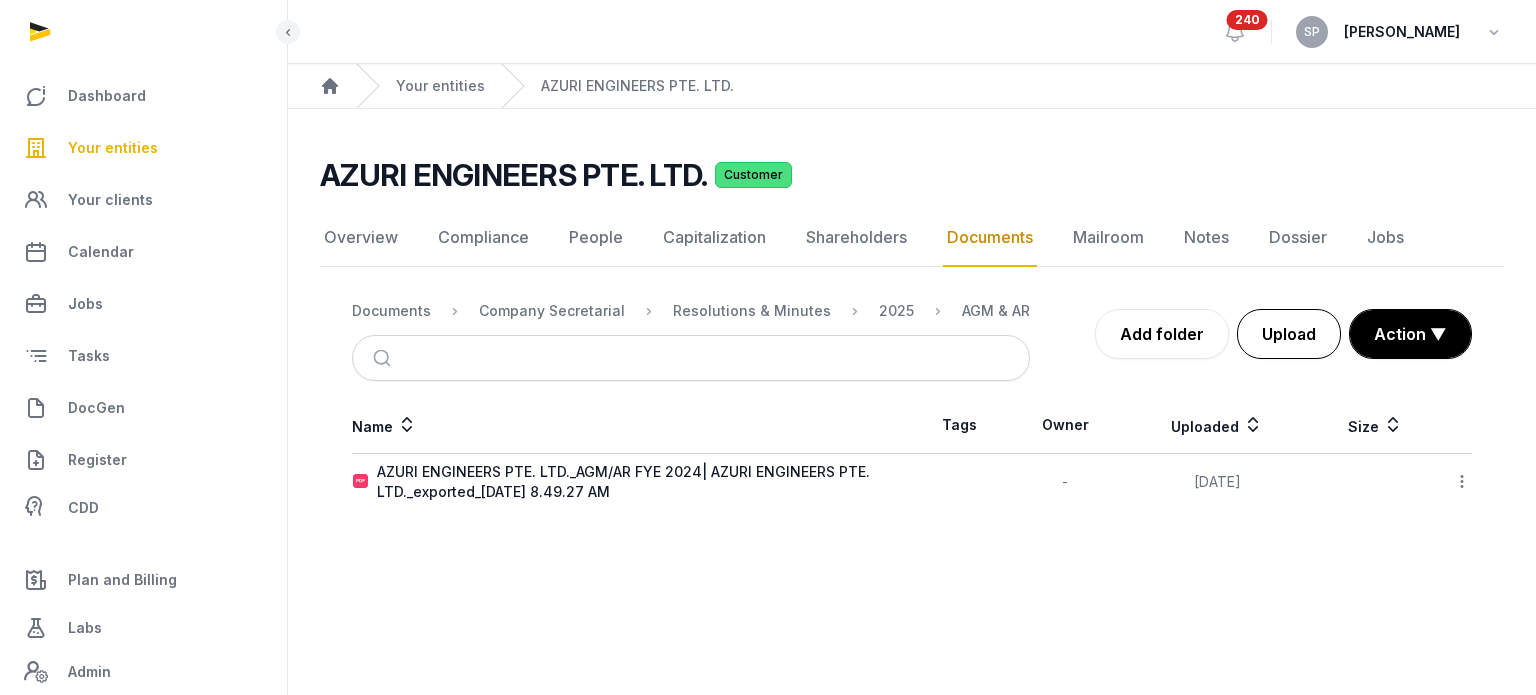 click on "Upload" at bounding box center [1289, 334] 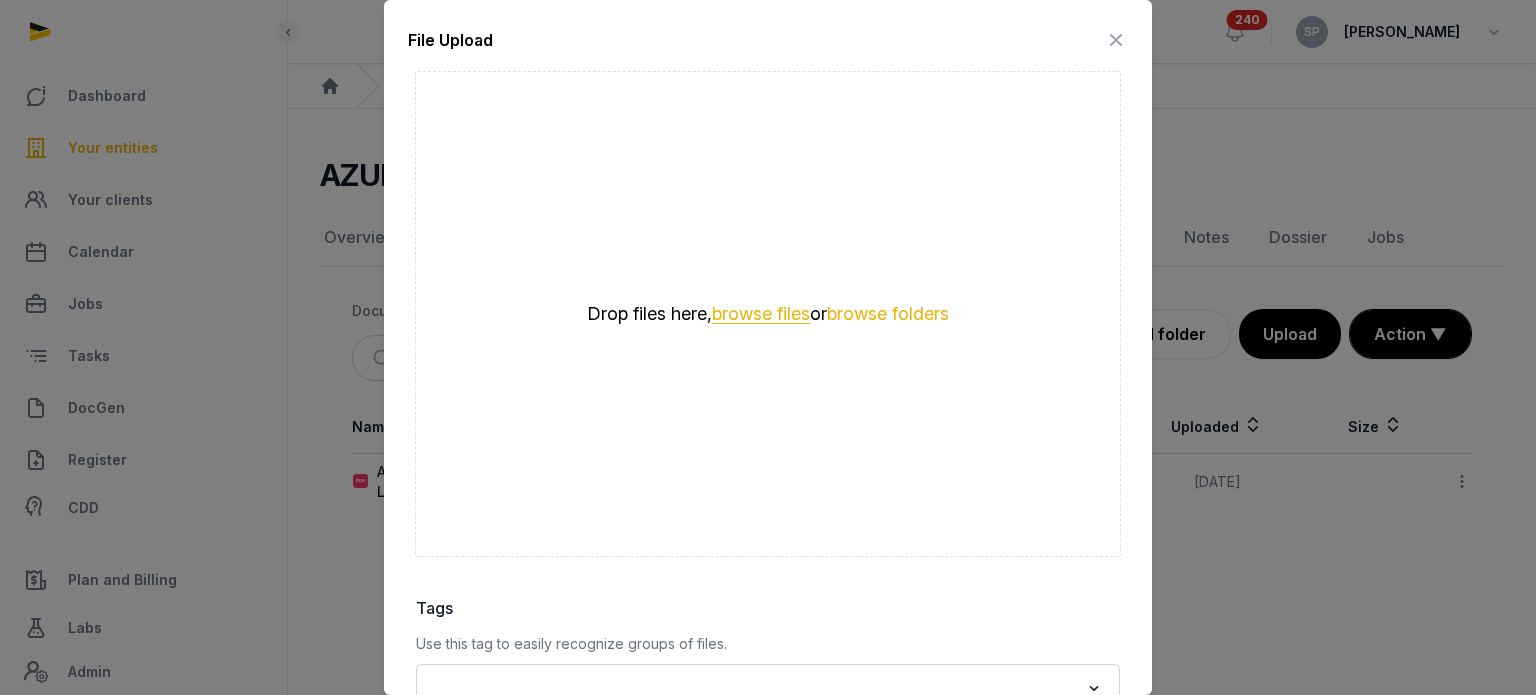 click on "browse files" at bounding box center (761, 314) 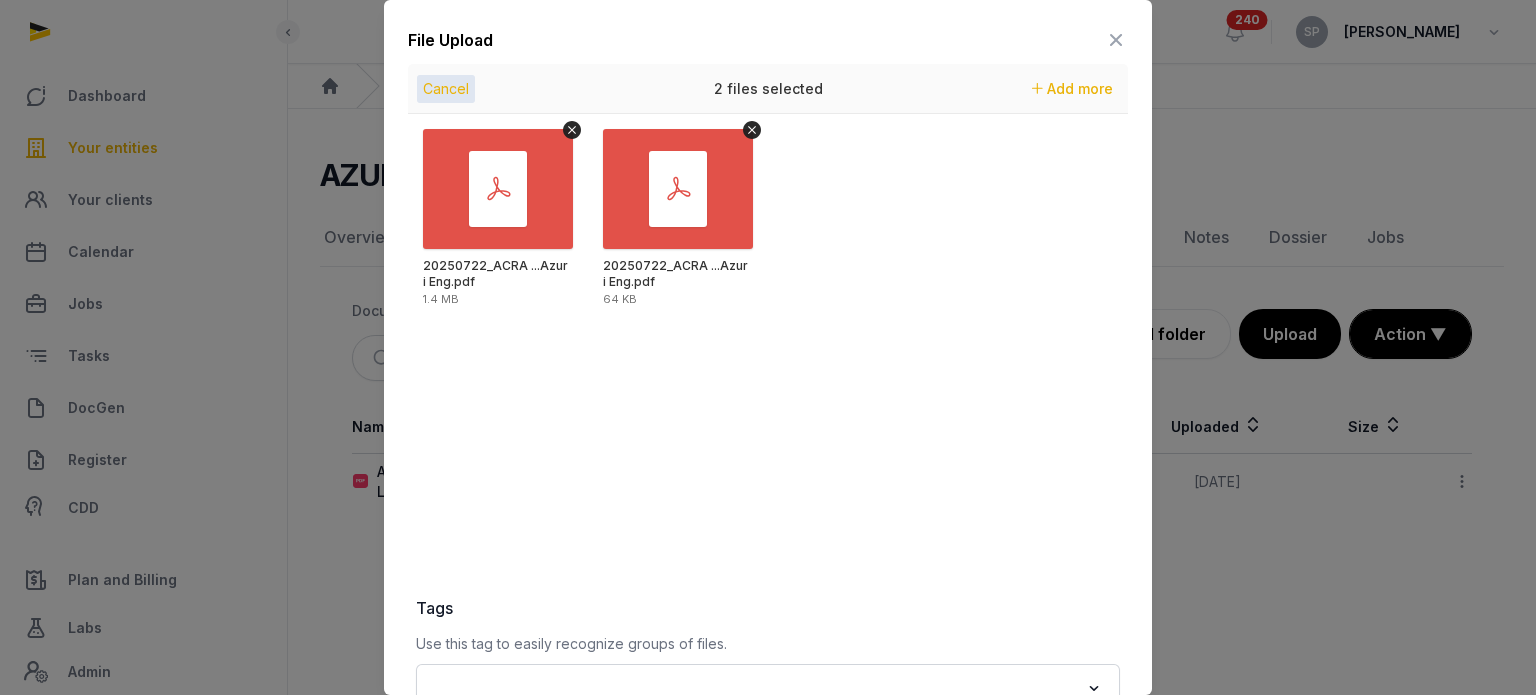 scroll, scrollTop: 282, scrollLeft: 0, axis: vertical 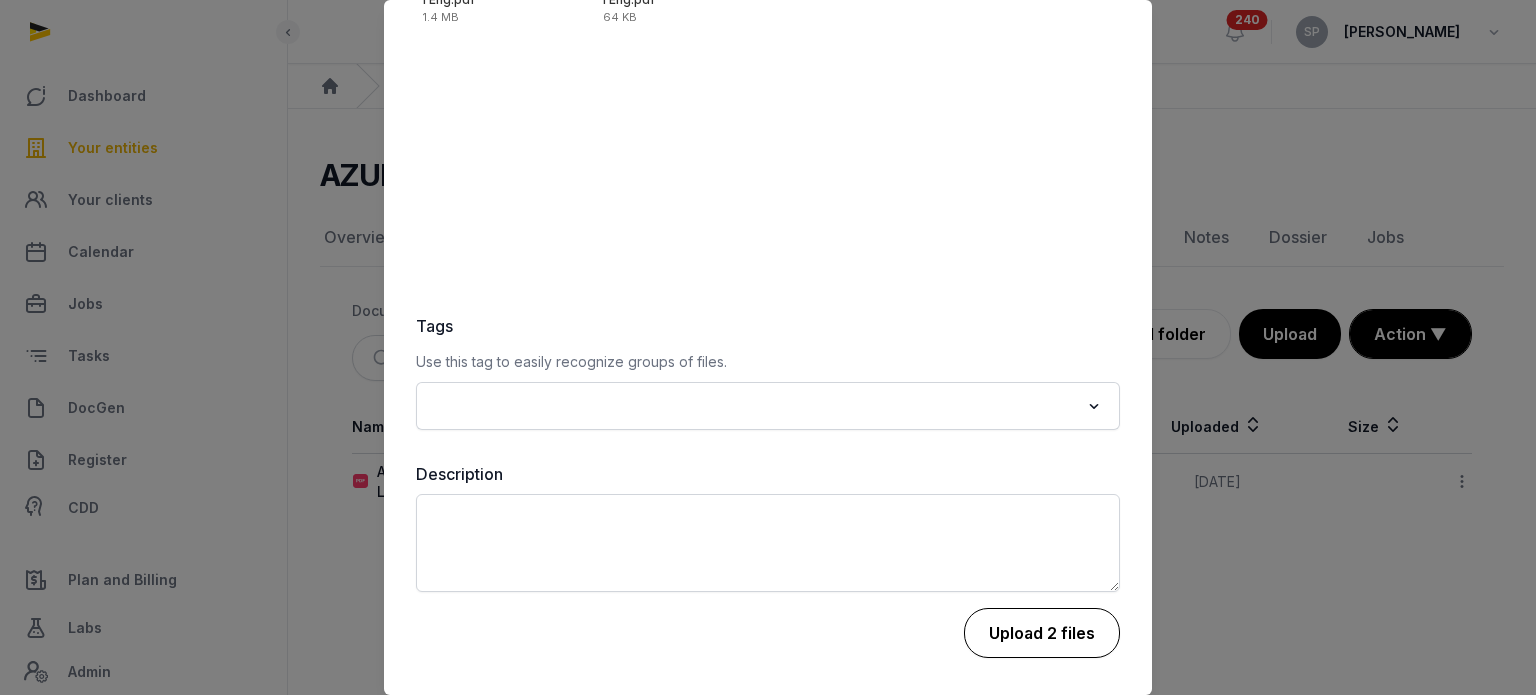 click on "Upload 2 files" at bounding box center (1042, 633) 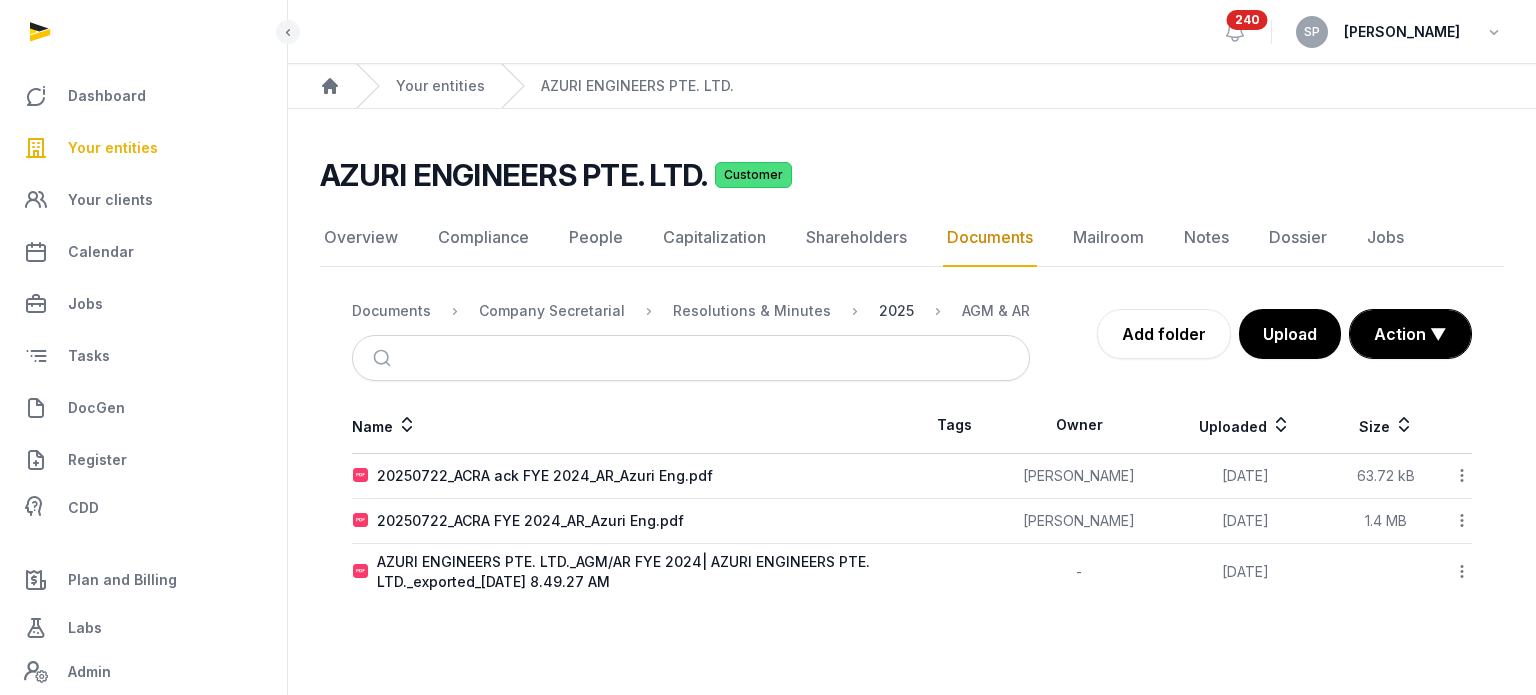 click on "2025" at bounding box center (896, 311) 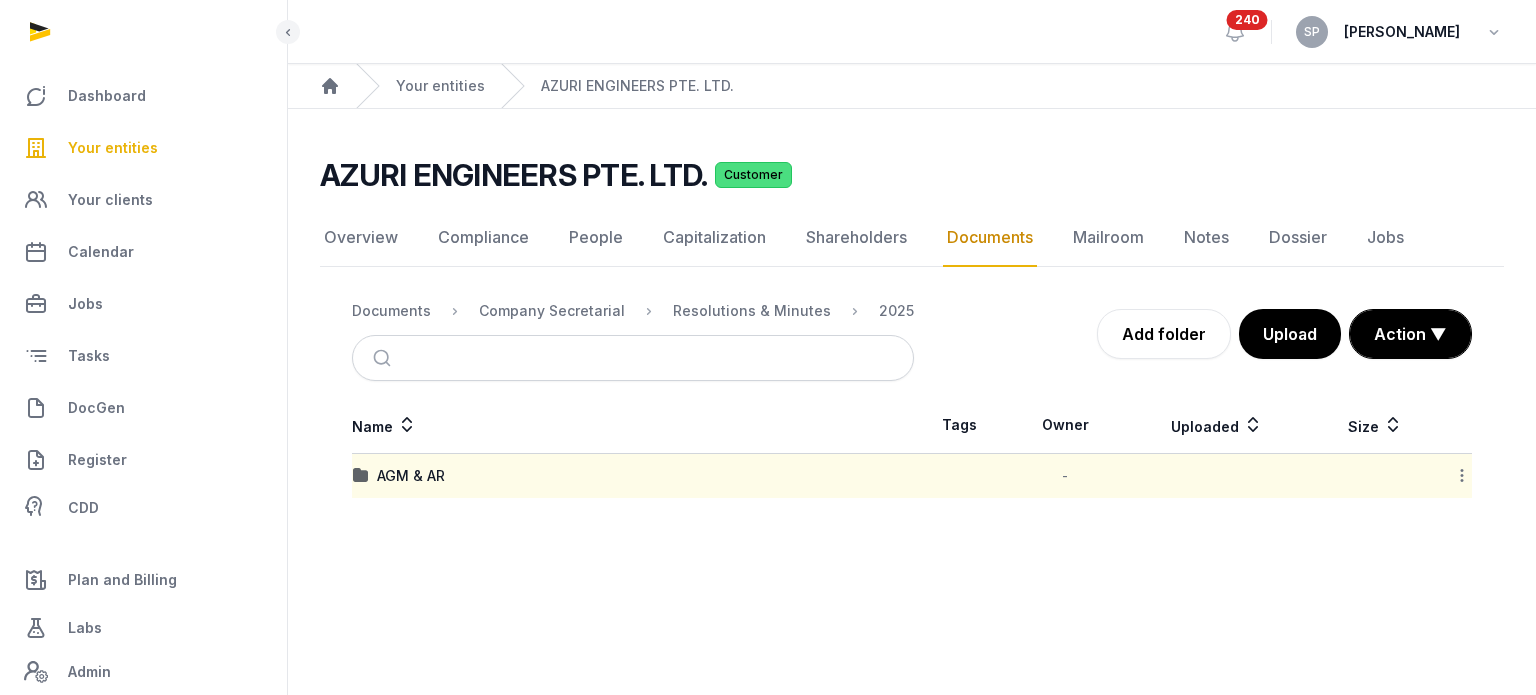 click 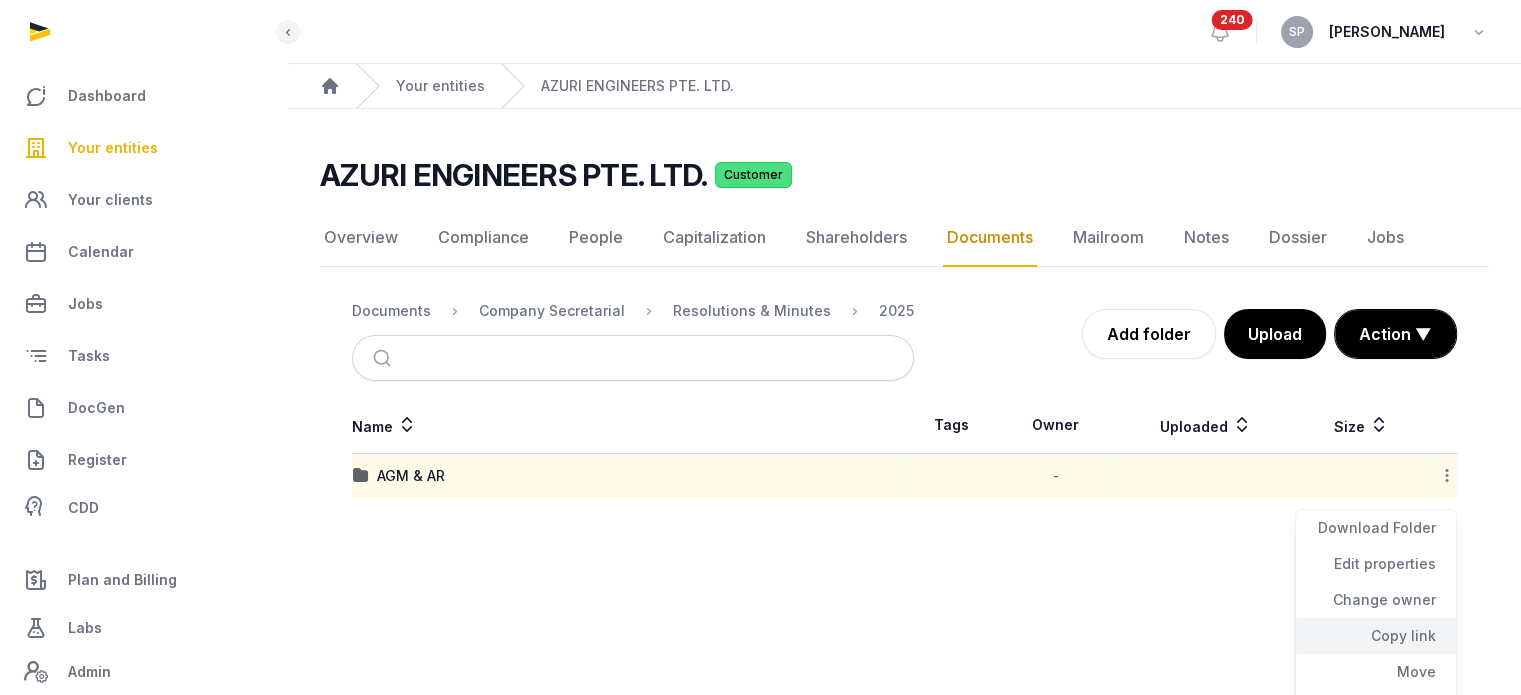 click on "Copy link" 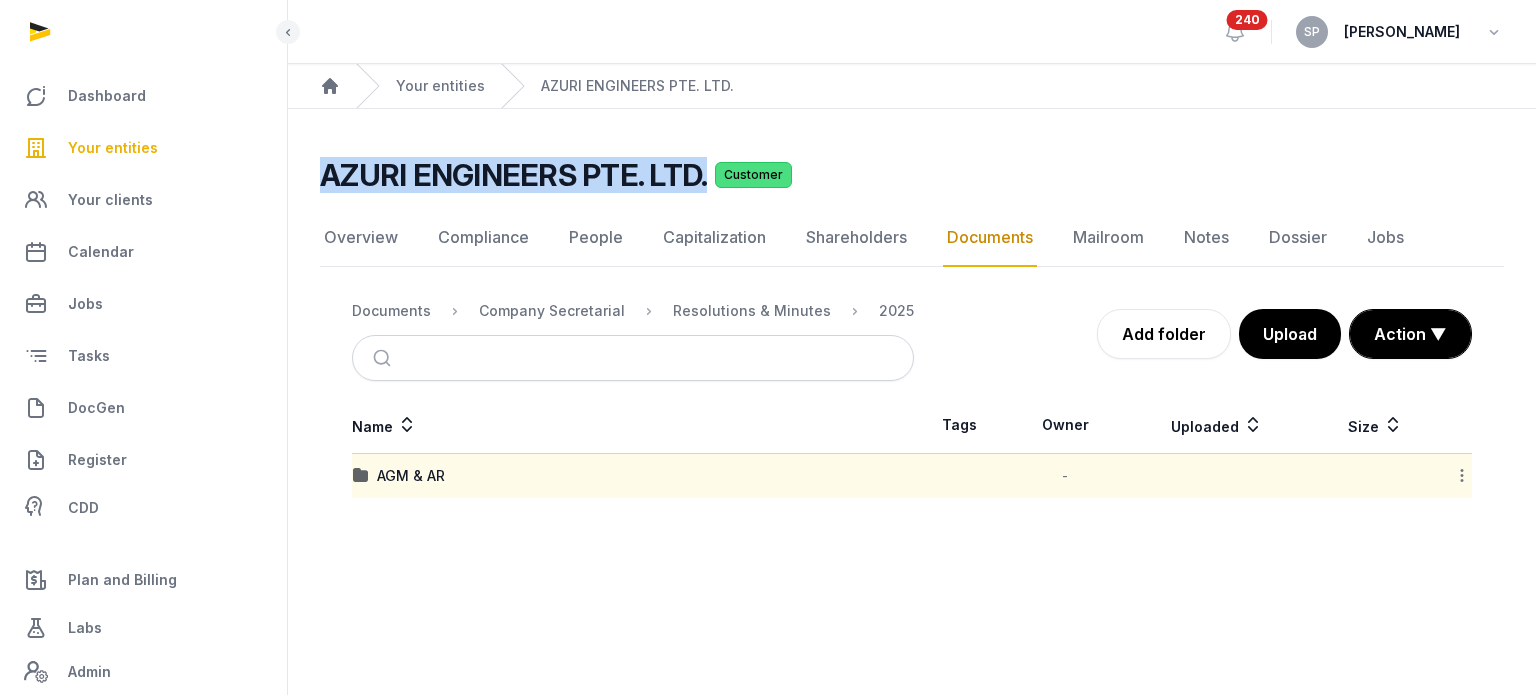 drag, startPoint x: 696, startPoint y: 177, endPoint x: 320, endPoint y: 167, distance: 376.13297 